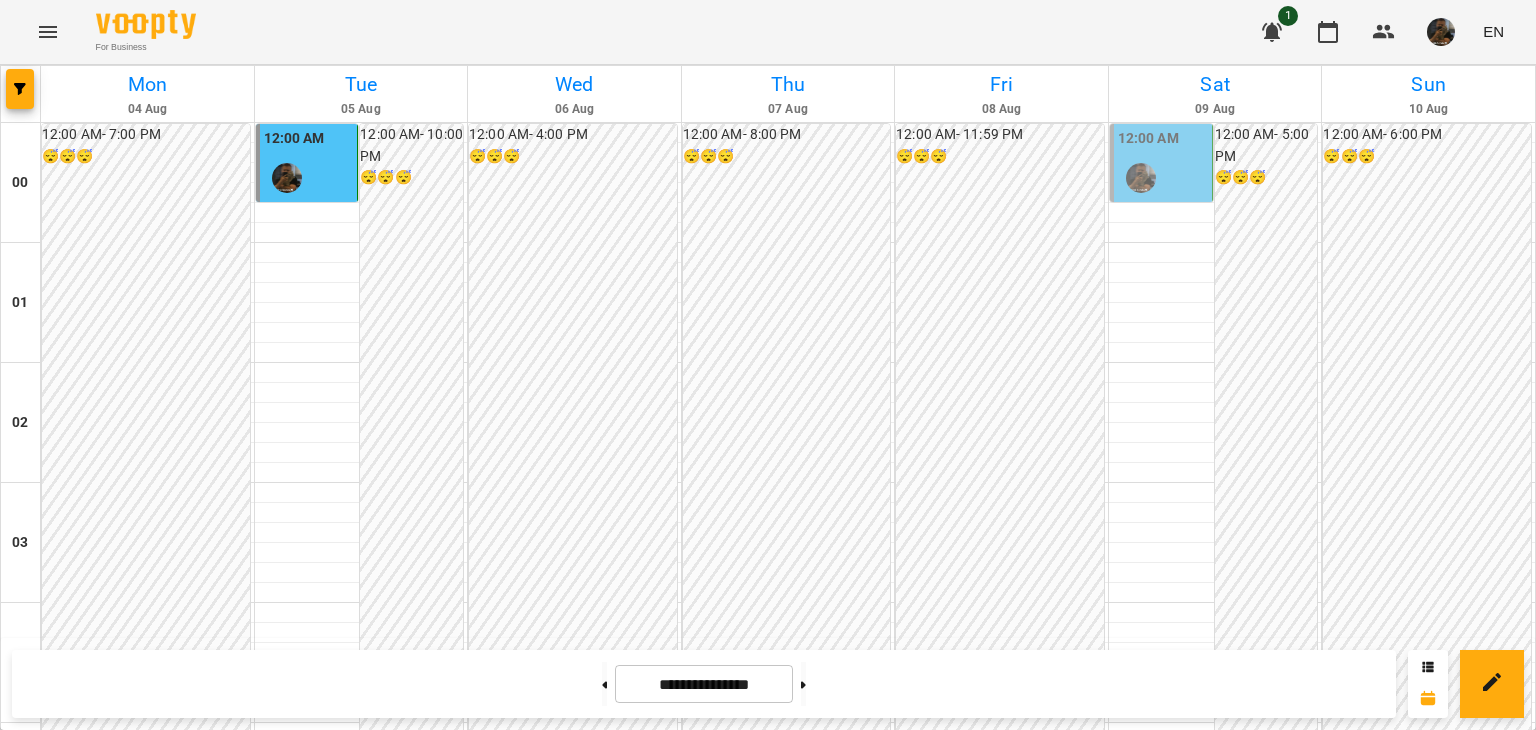 scroll, scrollTop: 0, scrollLeft: 0, axis: both 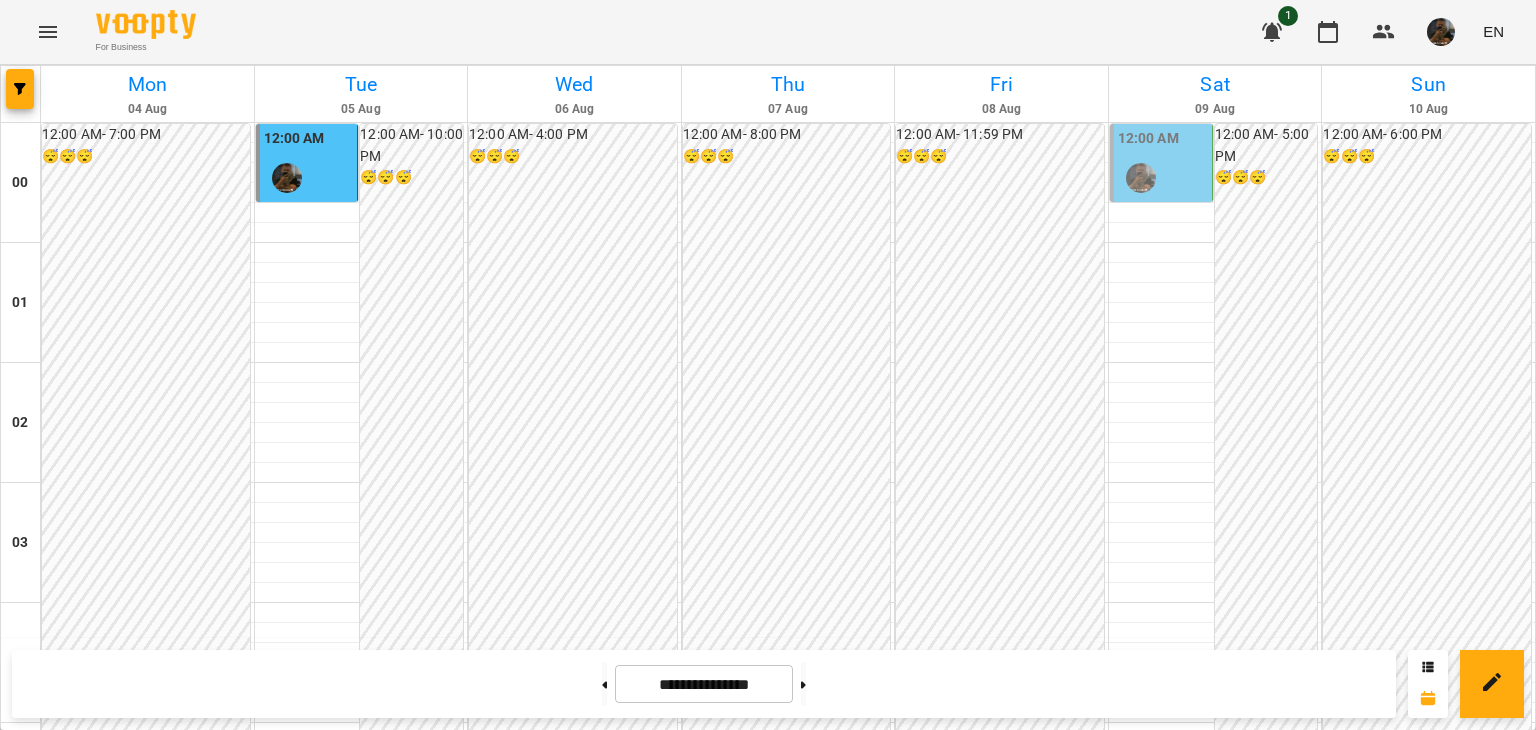 click on "індив айті 45 хв - [FIRST] [LAST]" at bounding box center [1215, 2237] 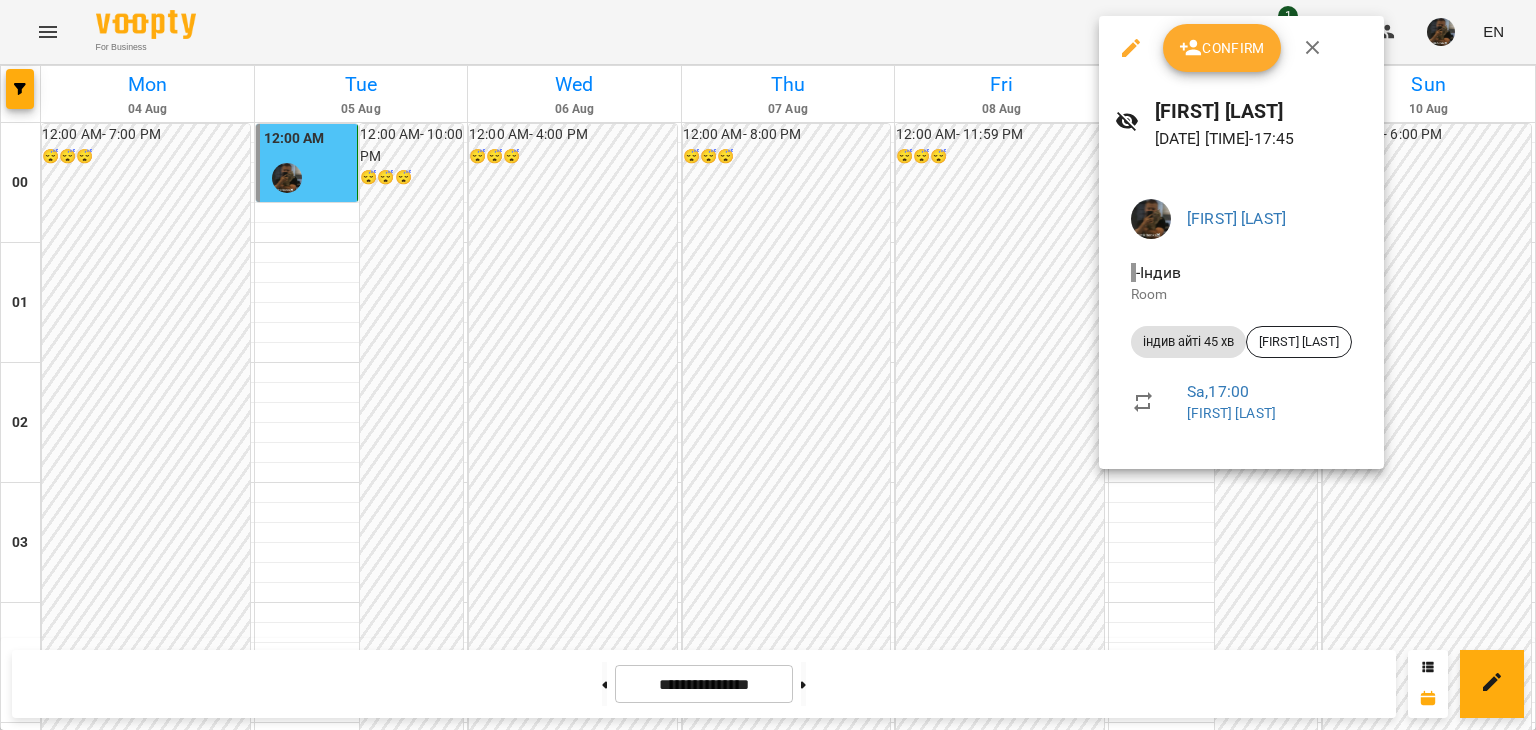 click at bounding box center (1131, 48) 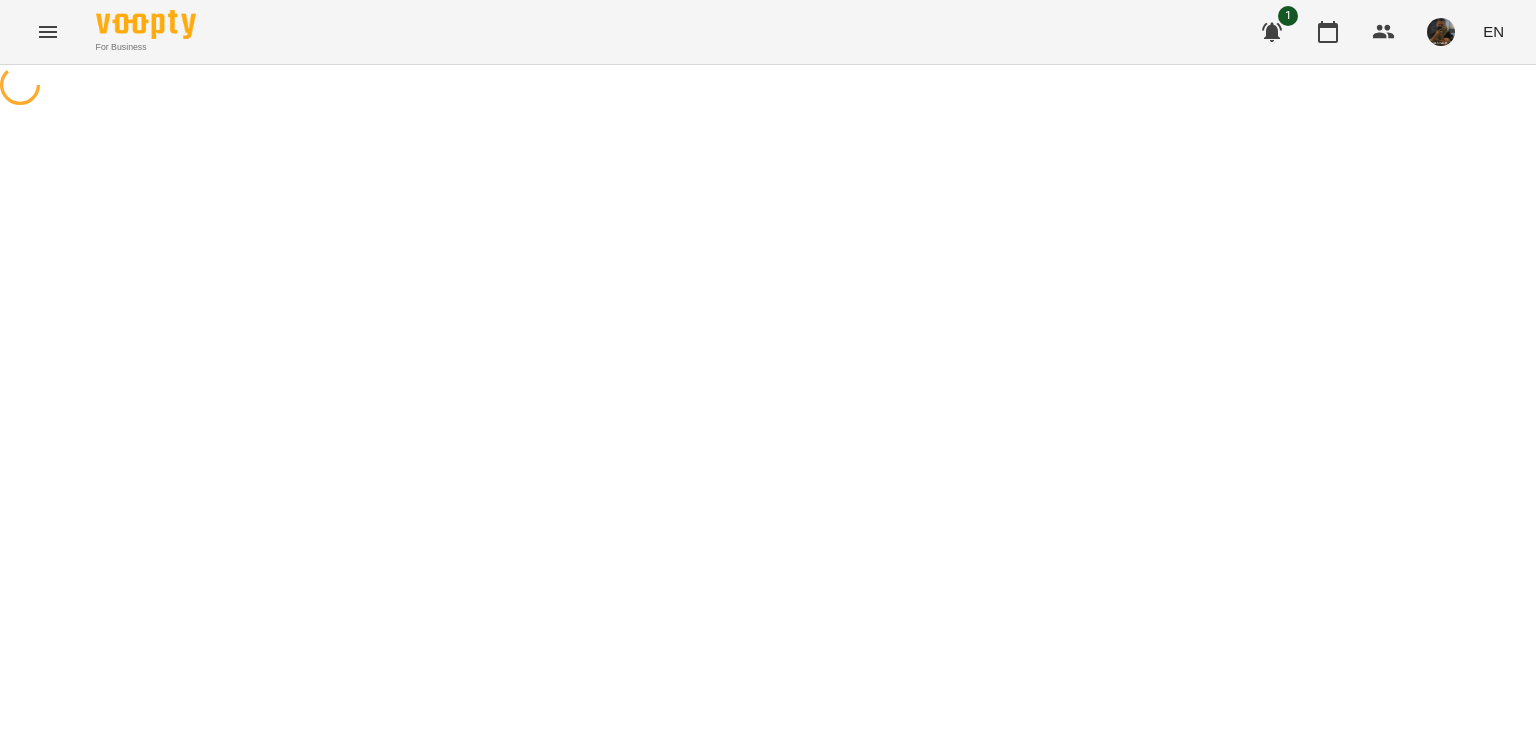 select on "**********" 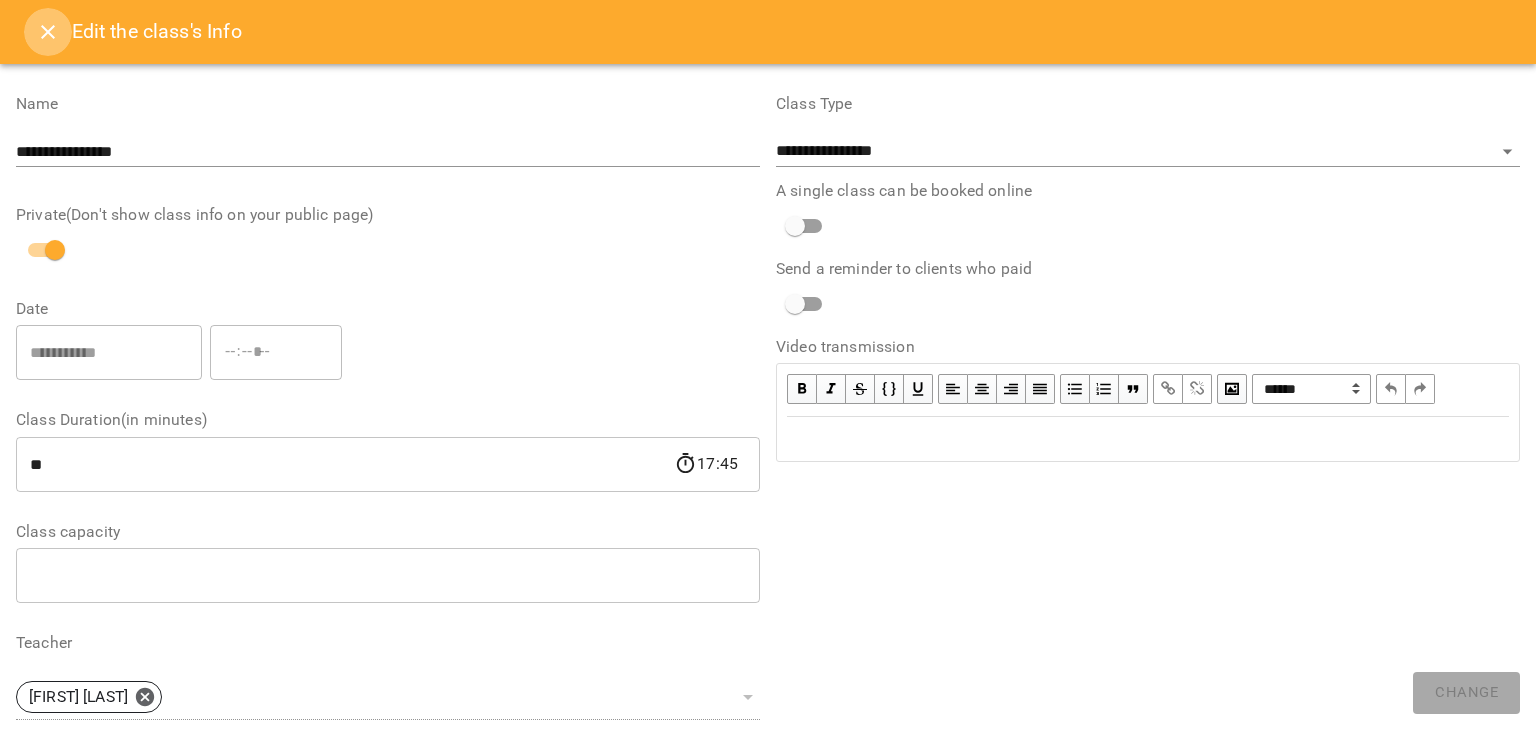 click at bounding box center [48, 32] 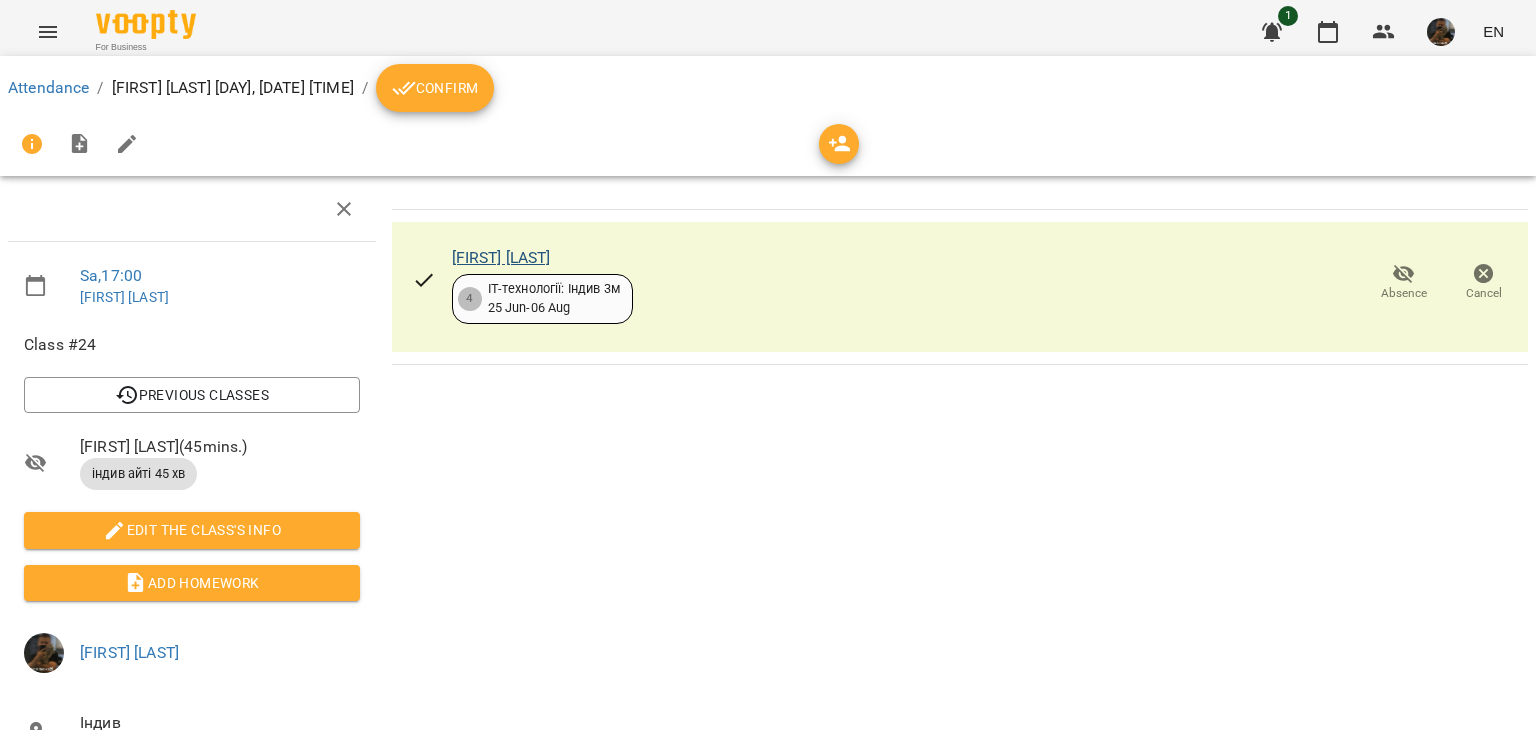 drag, startPoint x: 606, startPoint y: 262, endPoint x: 452, endPoint y: 251, distance: 154.39236 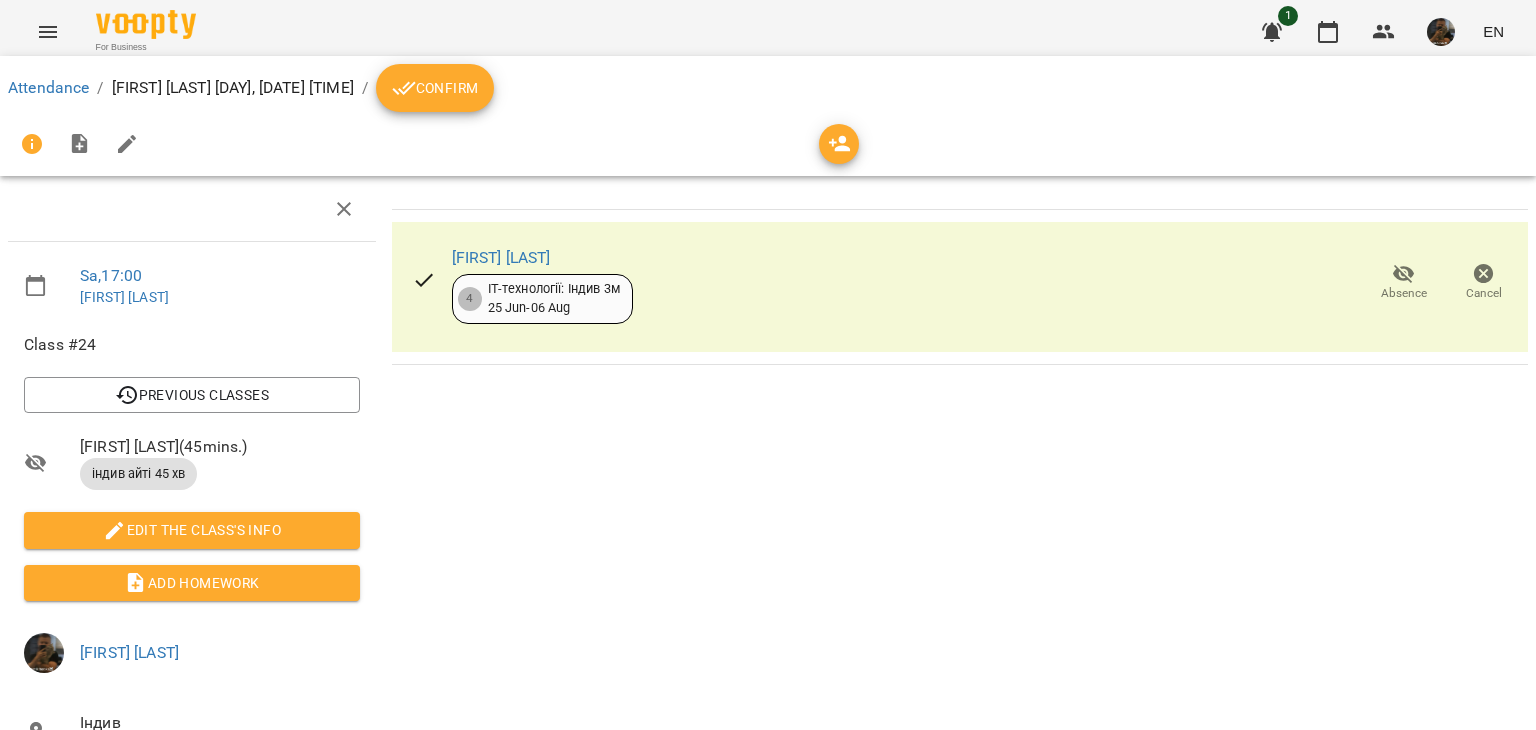 copy on "[FIRST] [LAST]" 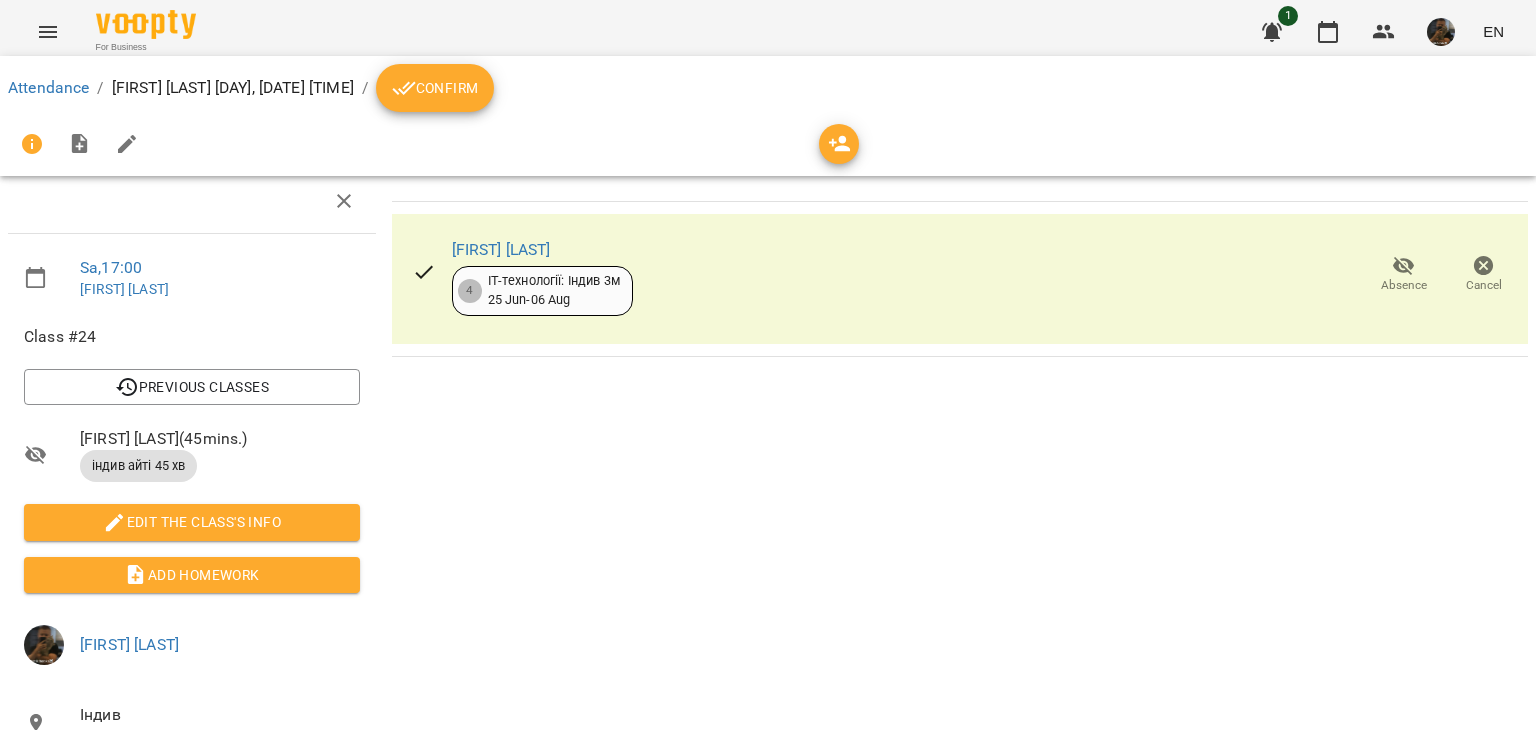scroll, scrollTop: 292, scrollLeft: 0, axis: vertical 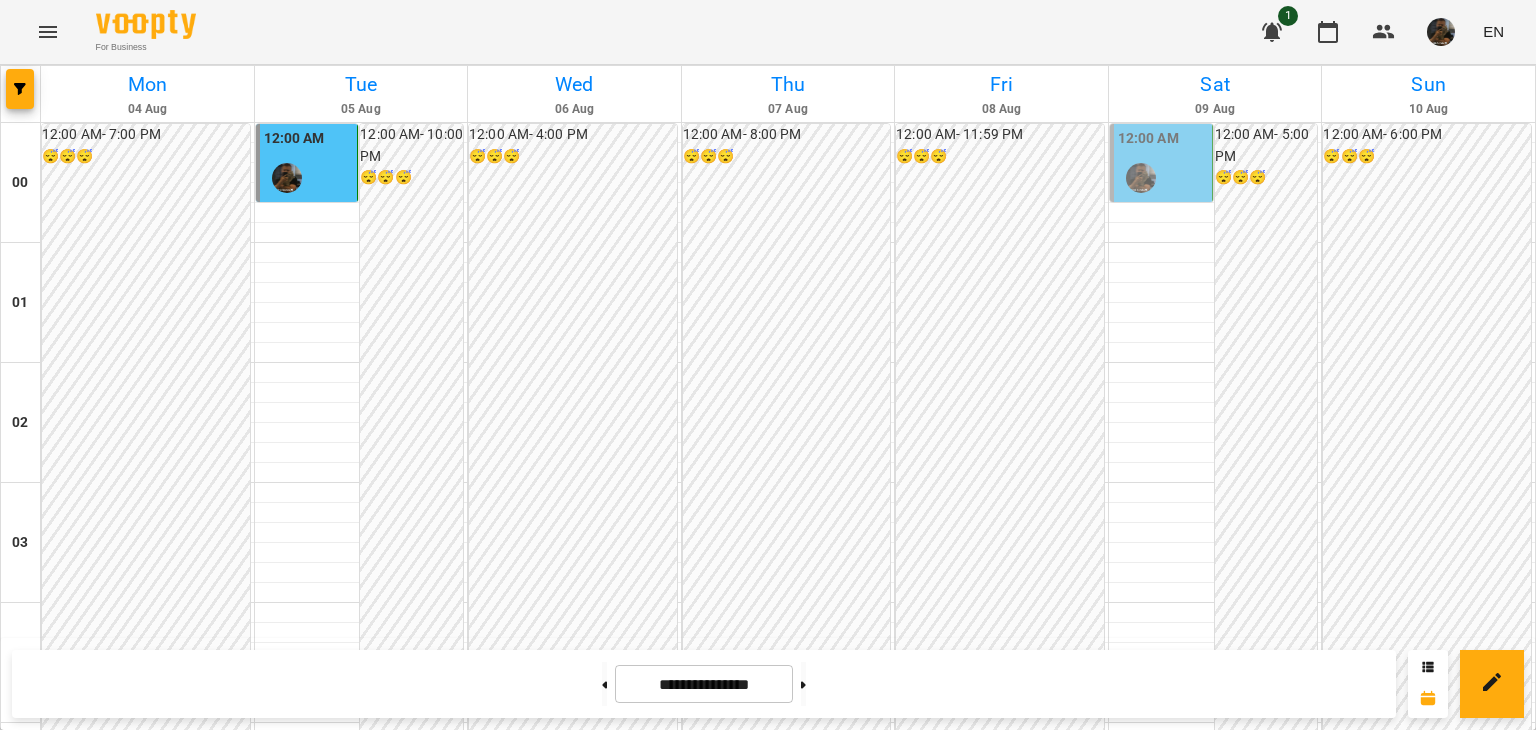 click on "індив айті 45 хв - [FIRST] [LAST]" at bounding box center [1215, 2597] 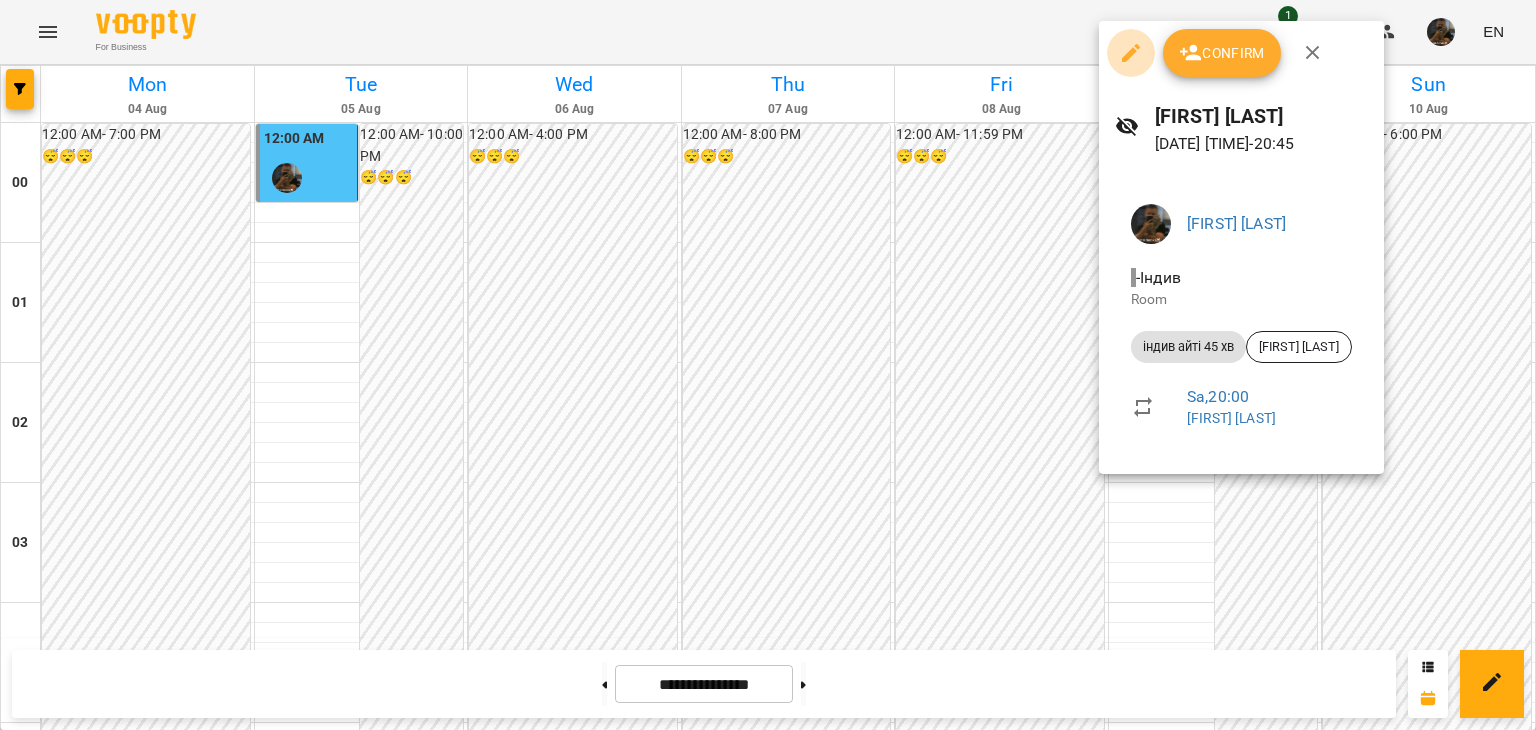 click at bounding box center (1131, 53) 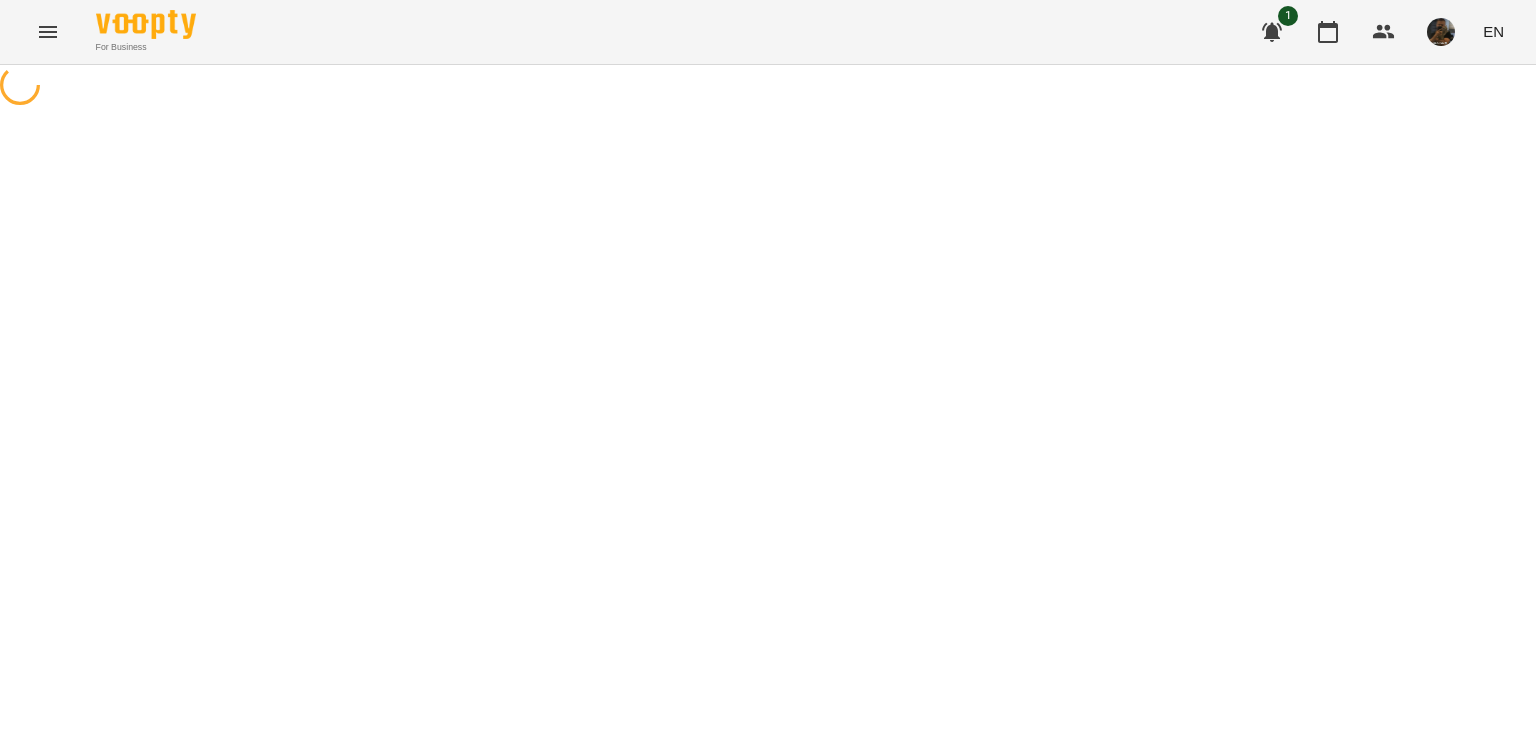 click on "For Business 1 EN" at bounding box center [768, 32] 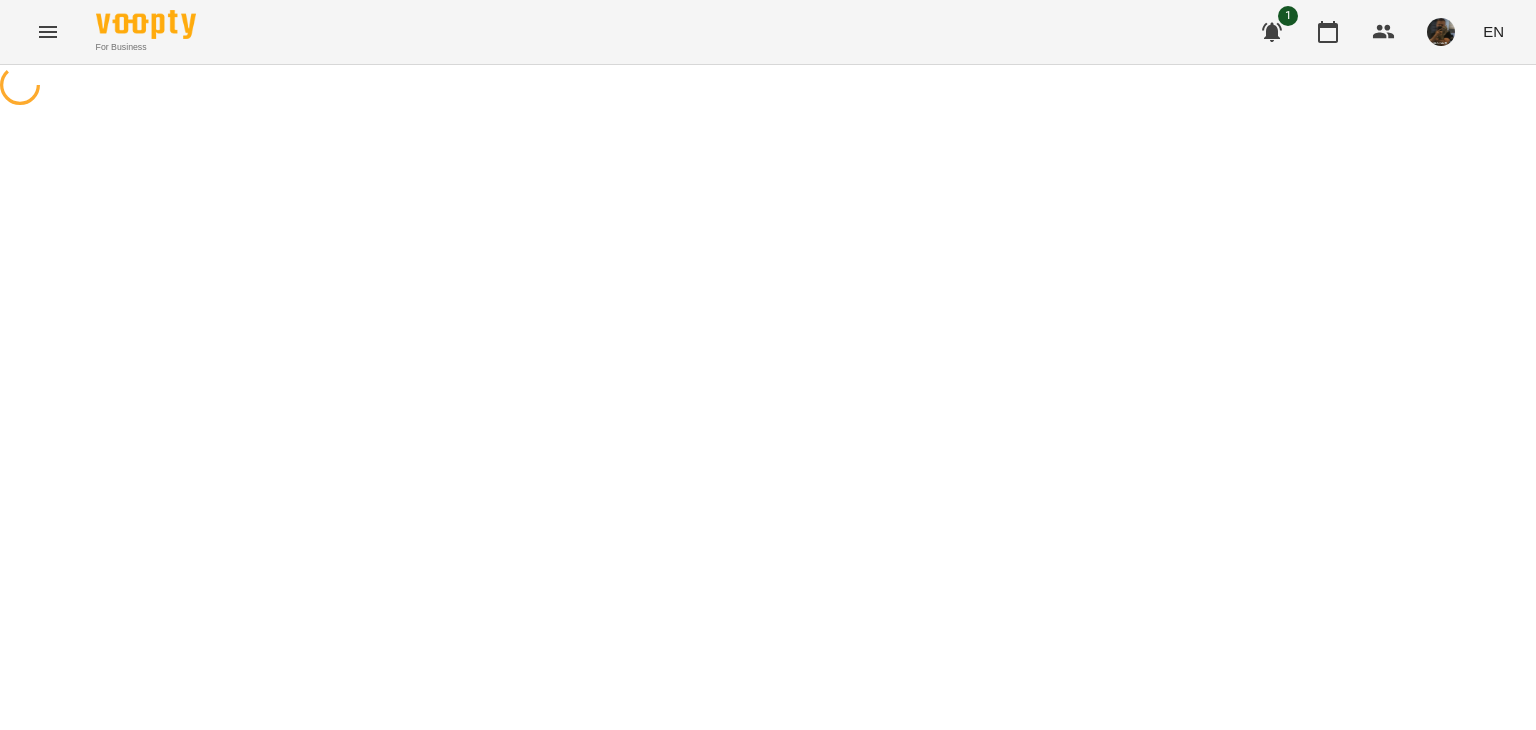 select on "**********" 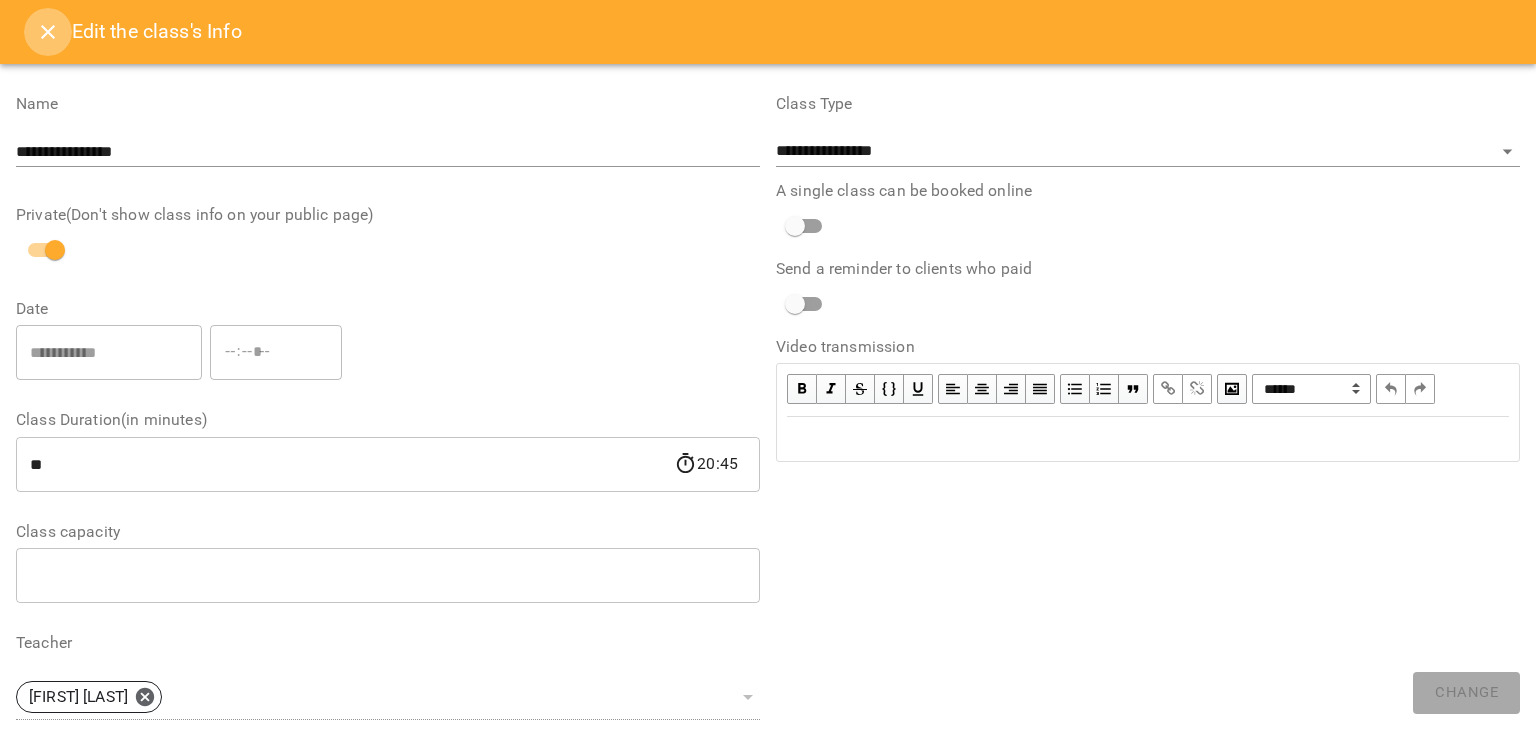 click 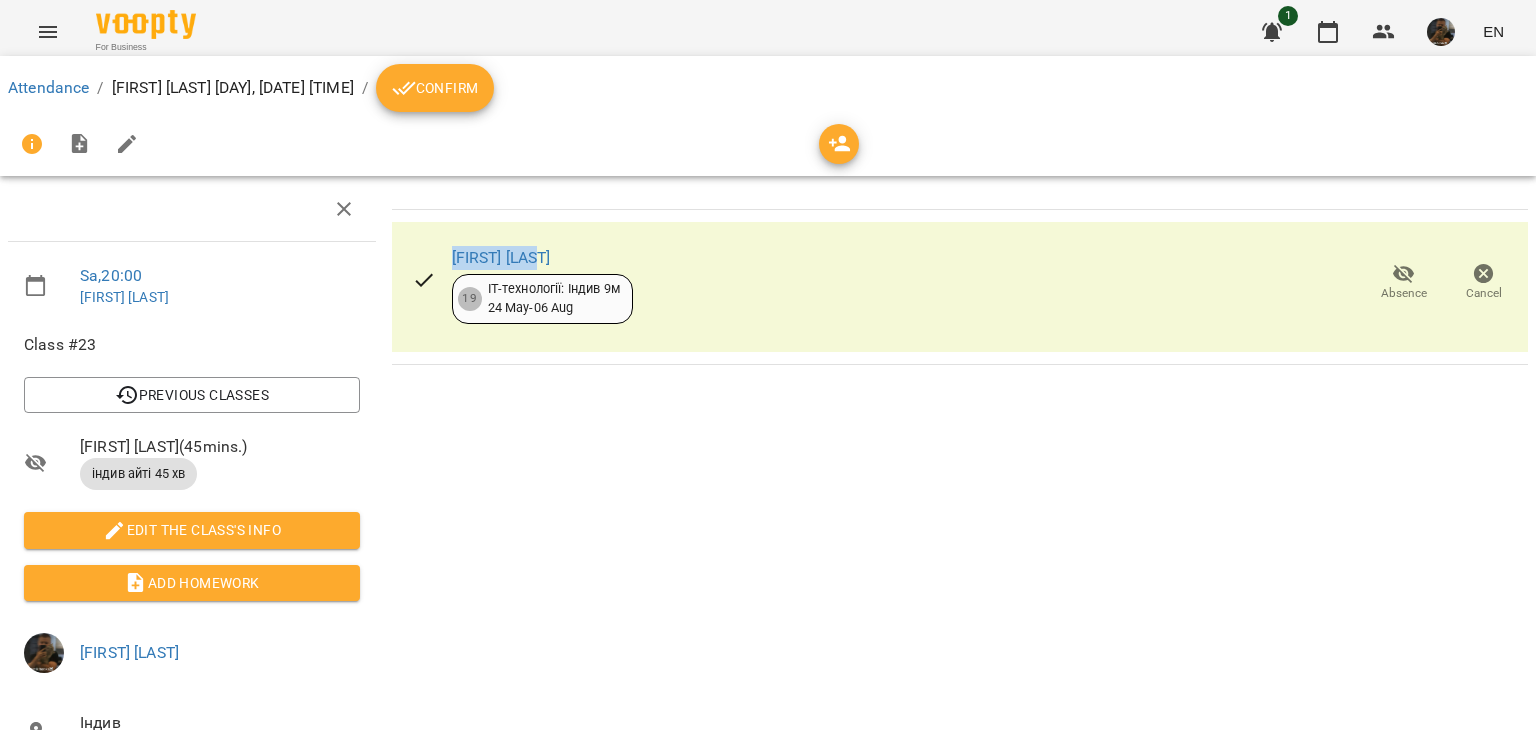 drag, startPoint x: 560, startPoint y: 253, endPoint x: 440, endPoint y: 249, distance: 120.06665 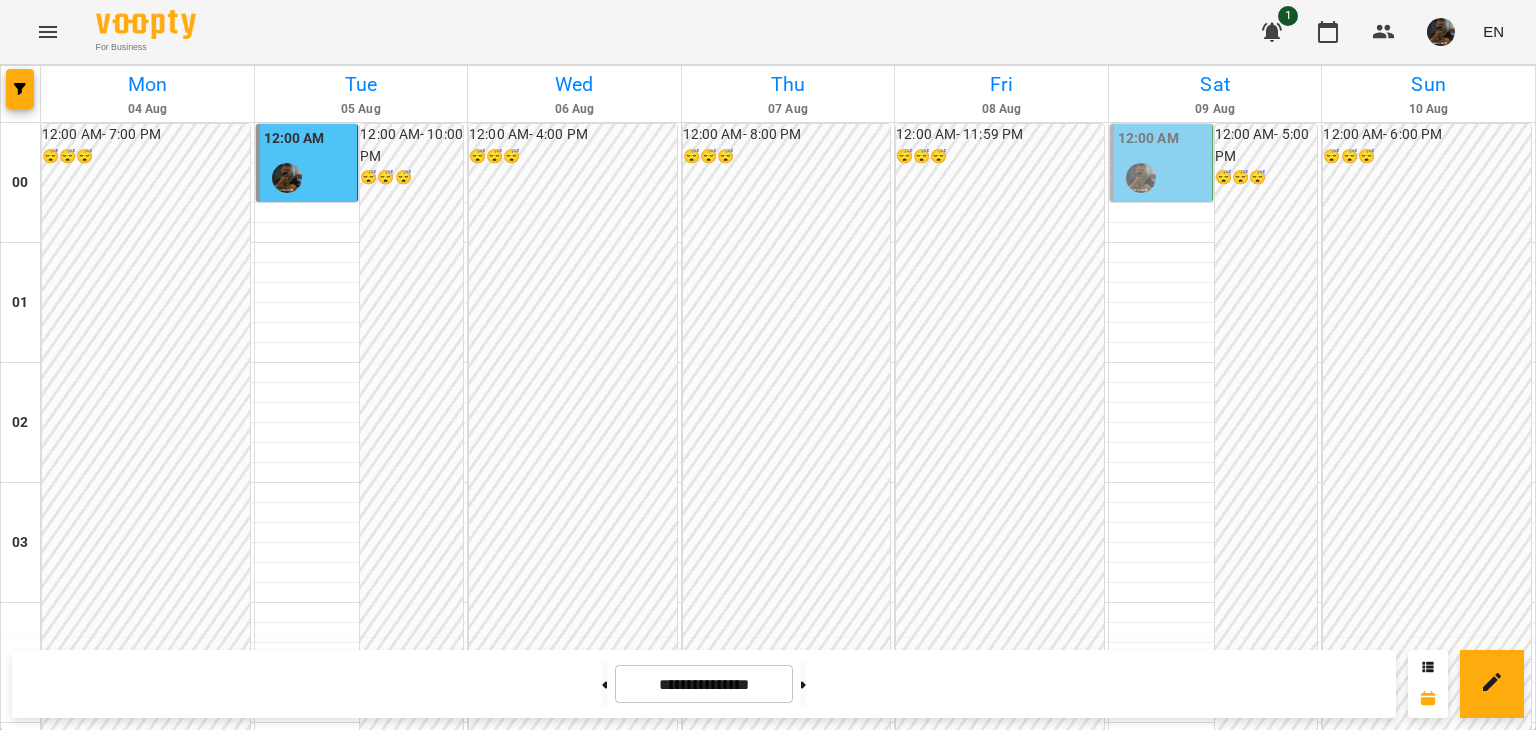 scroll, scrollTop: 2100, scrollLeft: 0, axis: vertical 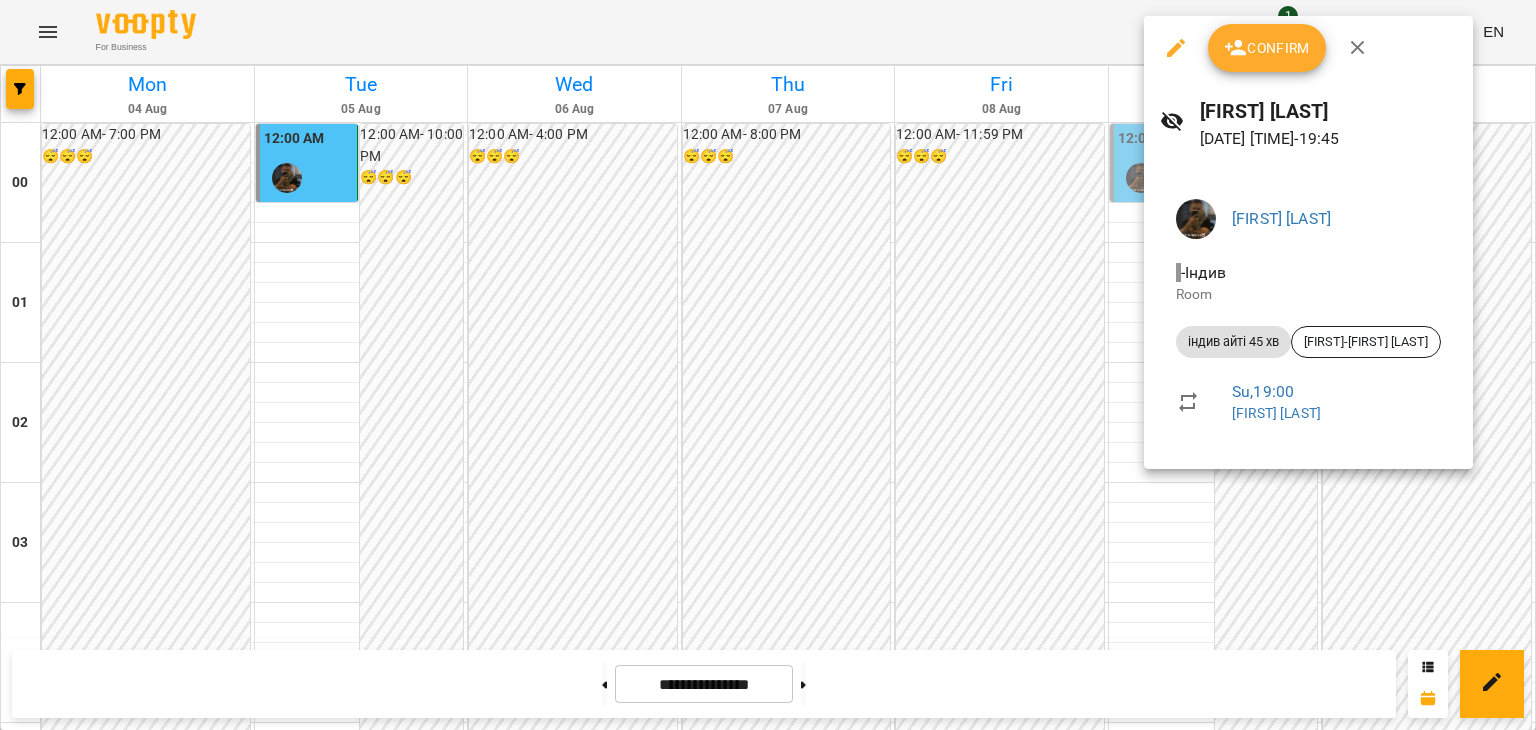 click 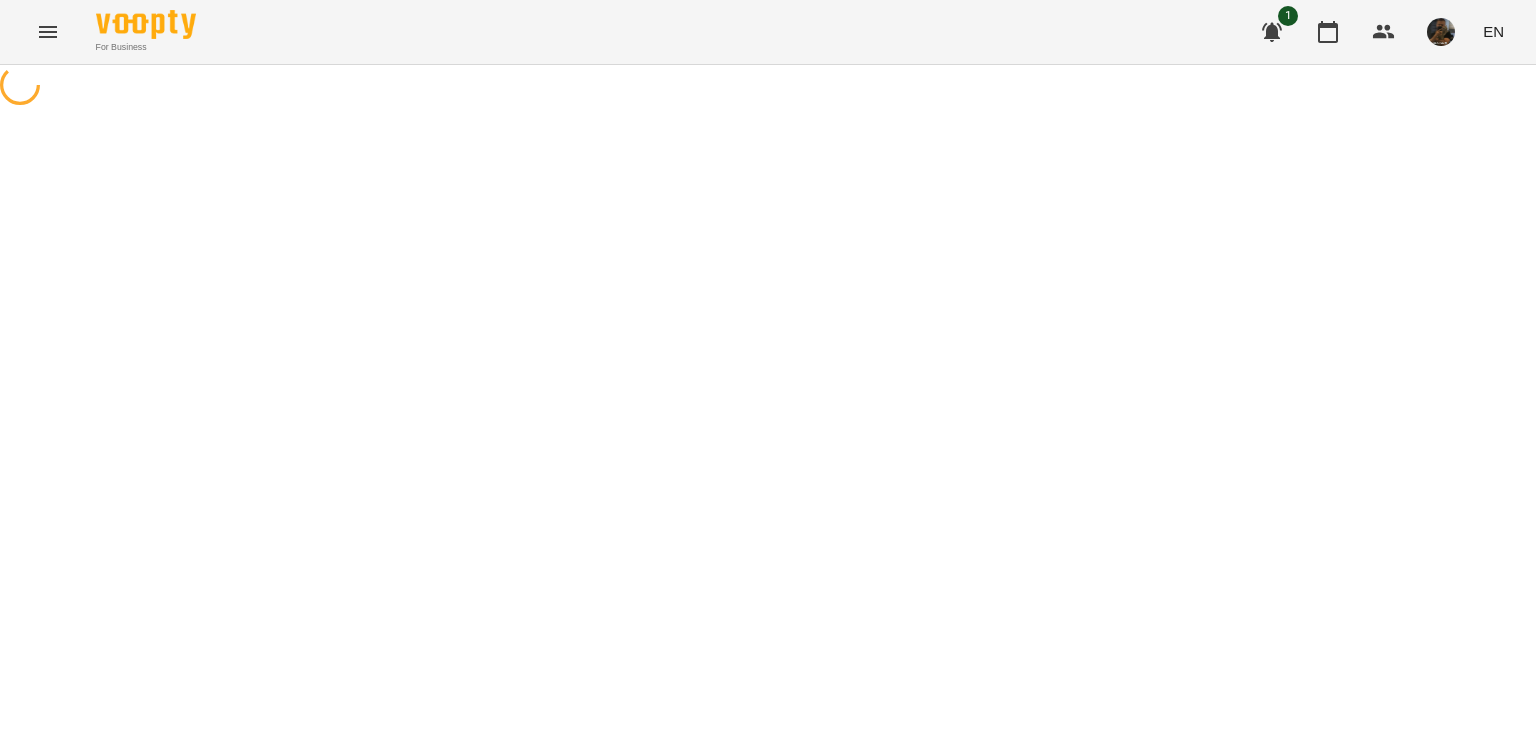 select on "**********" 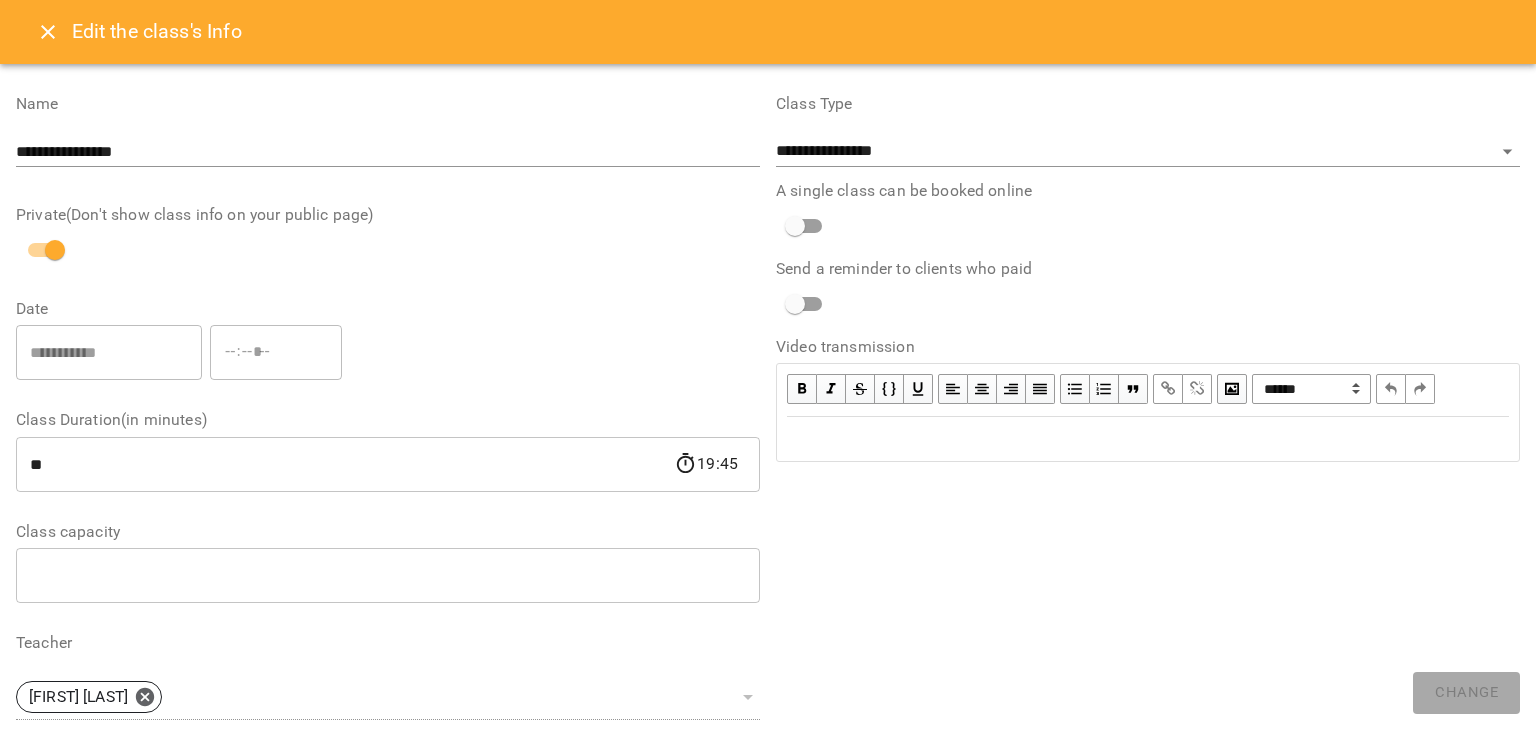 click 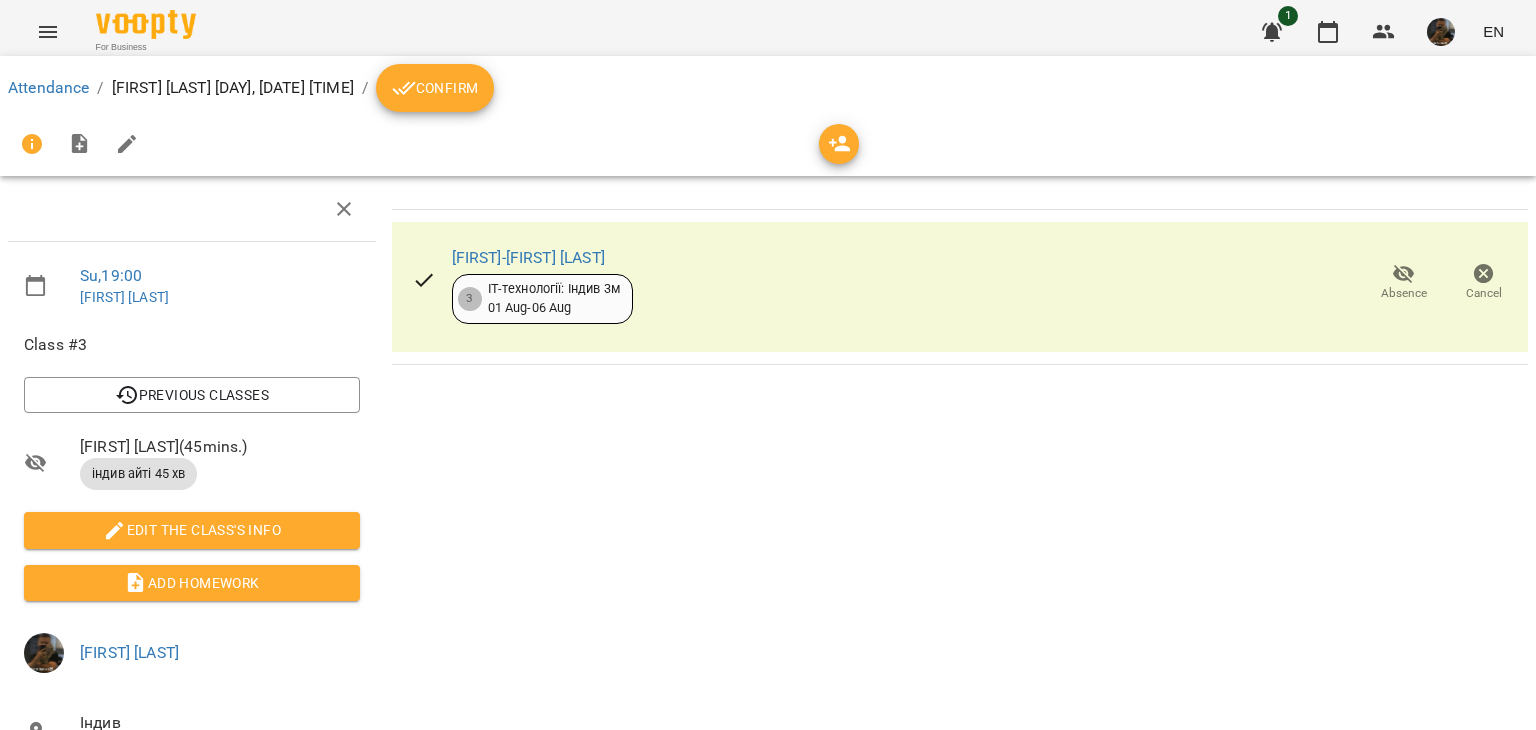 drag, startPoint x: 673, startPoint y: 257, endPoint x: 449, endPoint y: 245, distance: 224.3212 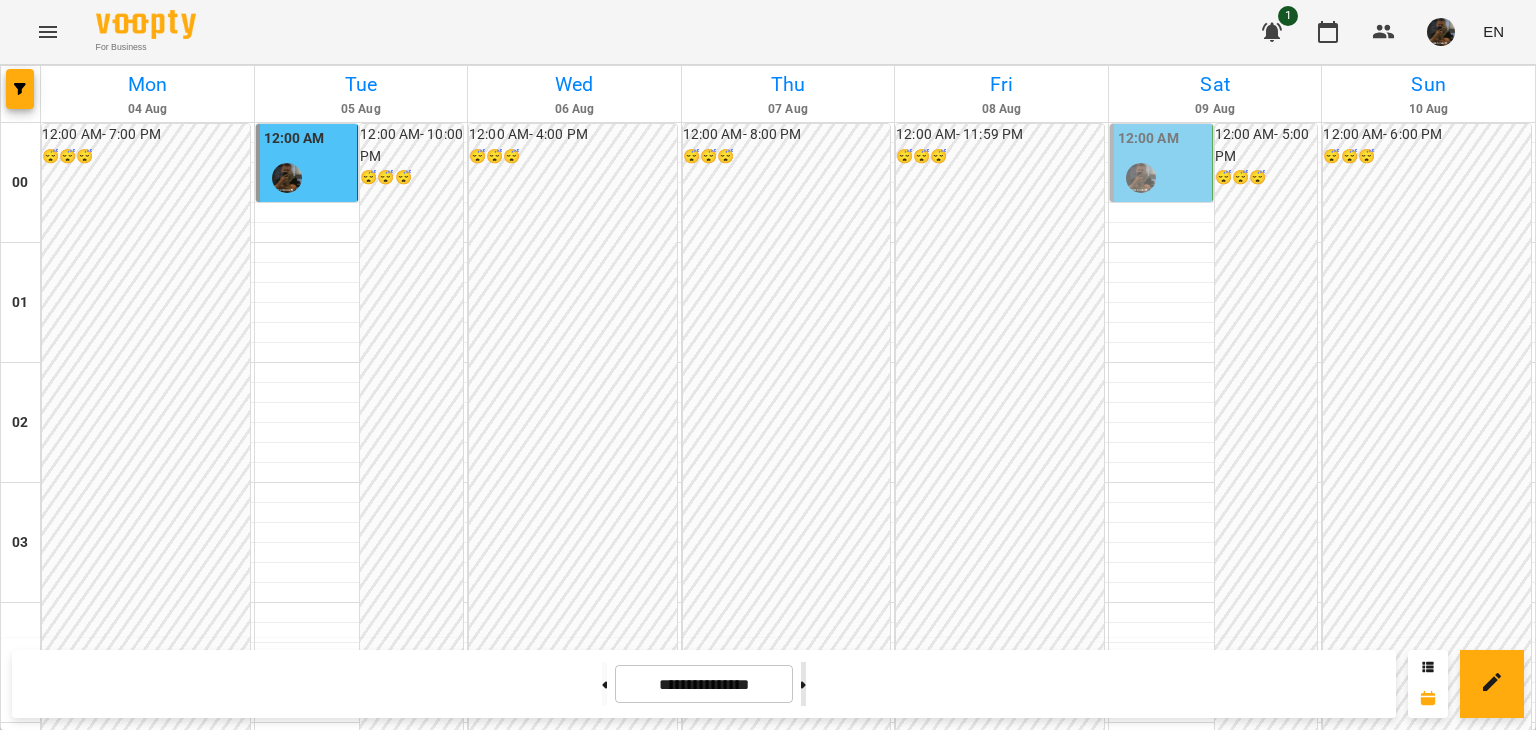 scroll, scrollTop: 2300, scrollLeft: 0, axis: vertical 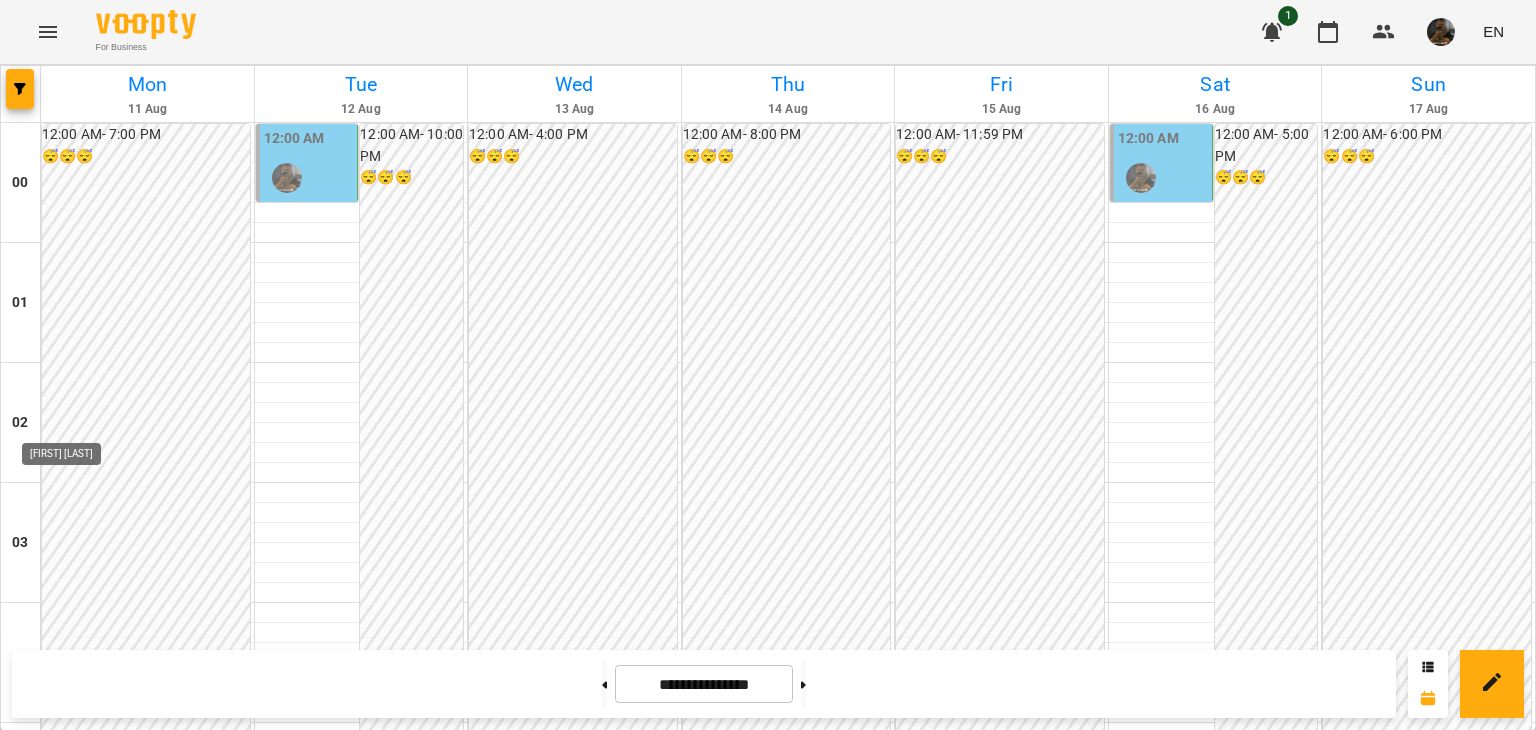 click at bounding box center (73, 2578) 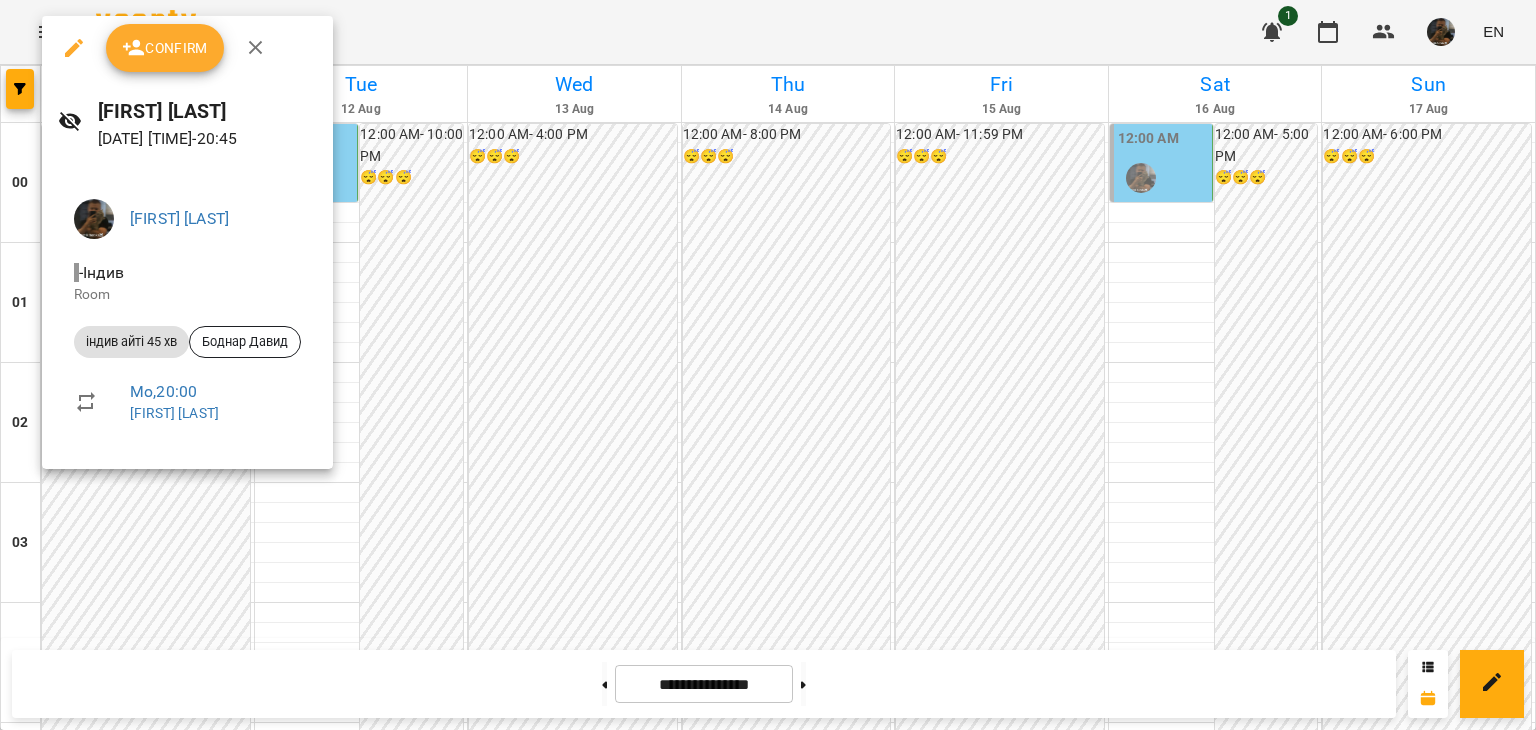 click at bounding box center [768, 365] 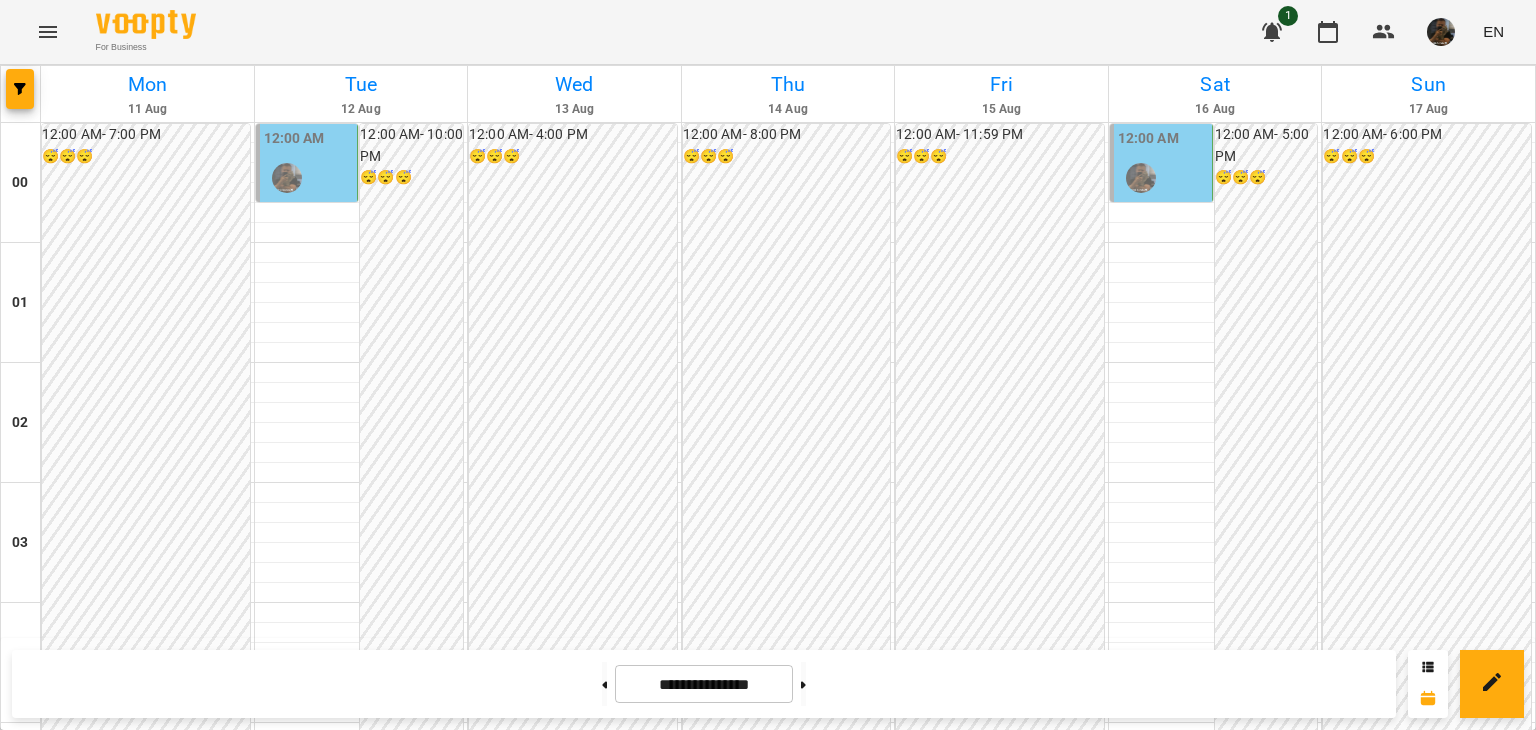 scroll, scrollTop: 1963, scrollLeft: 0, axis: vertical 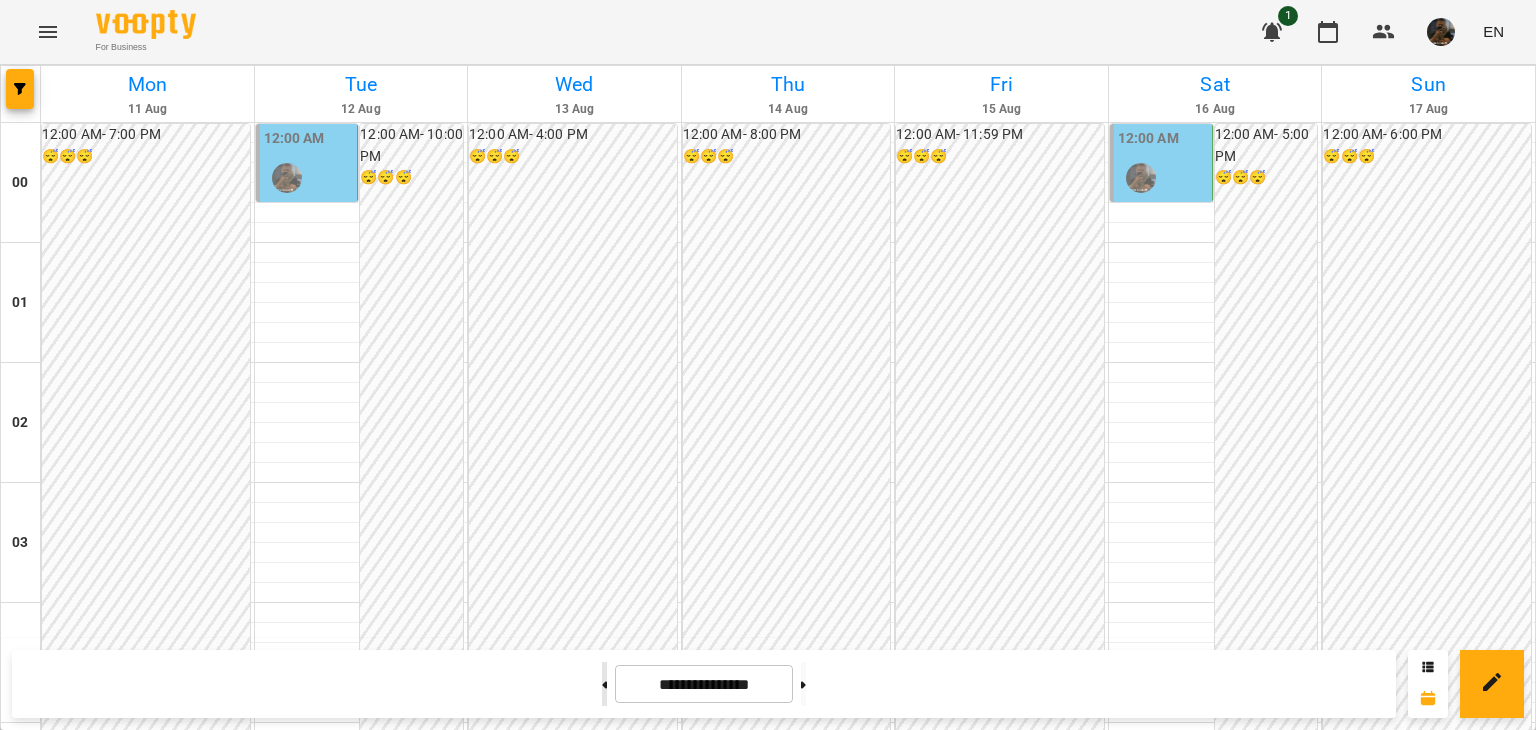 click at bounding box center (604, 684) 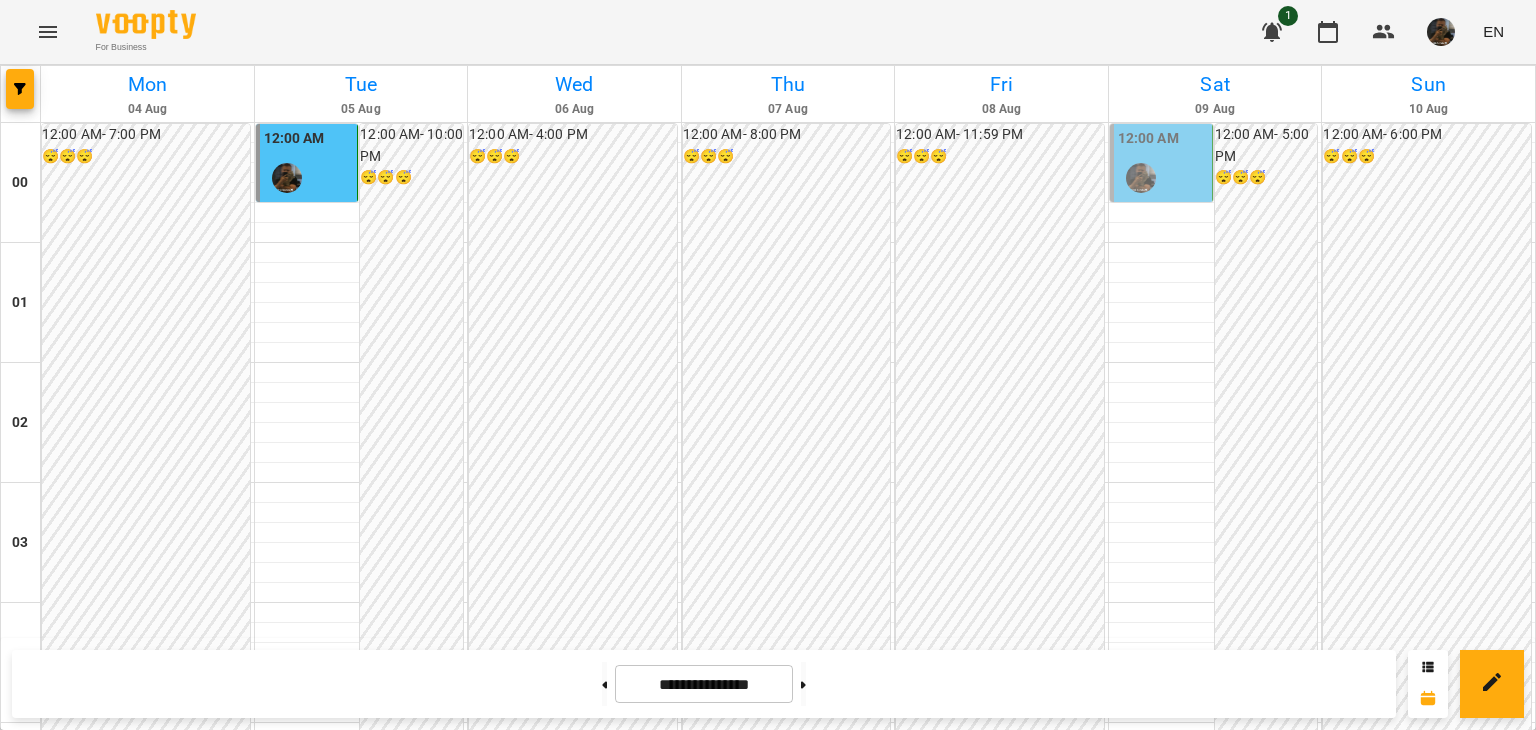 scroll, scrollTop: 1963, scrollLeft: 0, axis: vertical 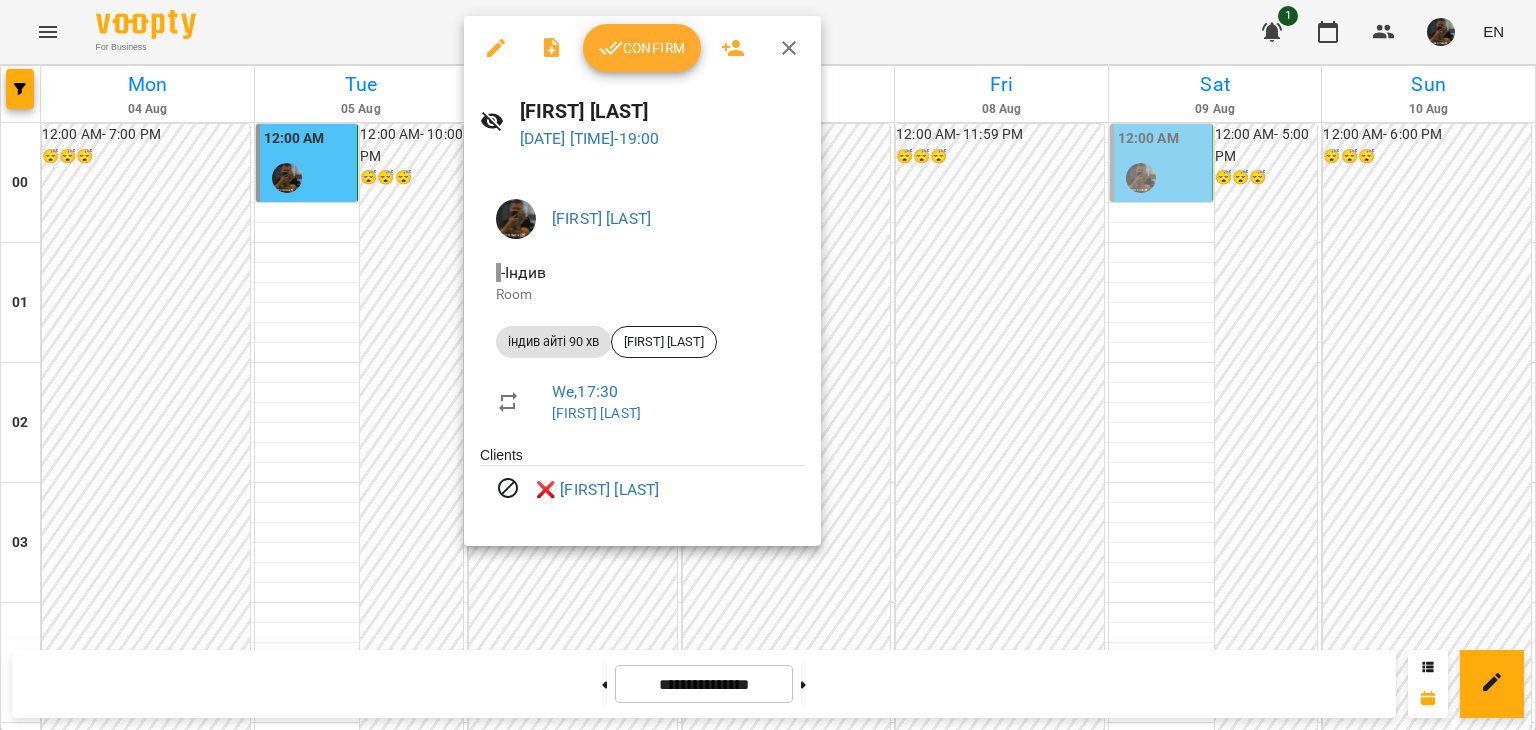 click at bounding box center (768, 365) 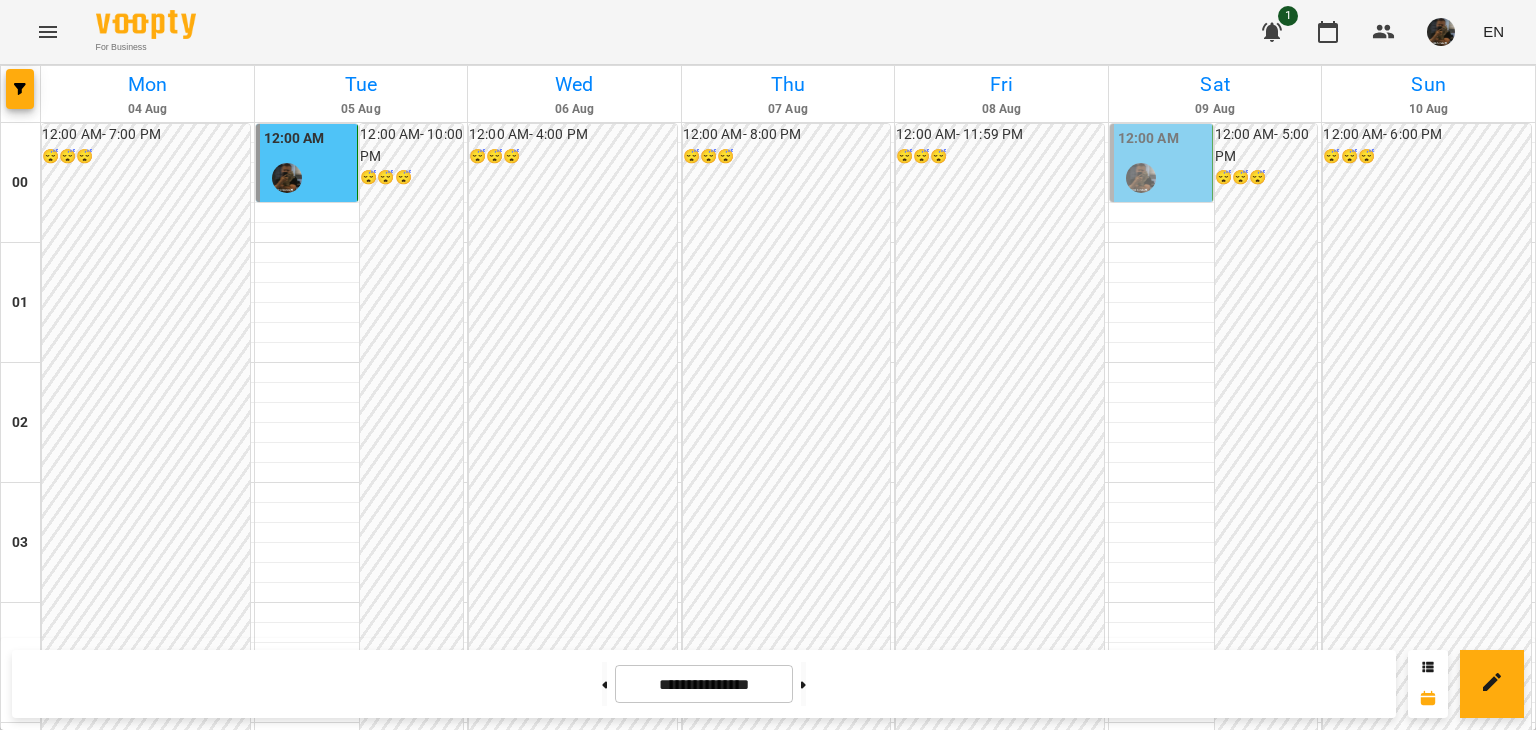 scroll, scrollTop: 2063, scrollLeft: 0, axis: vertical 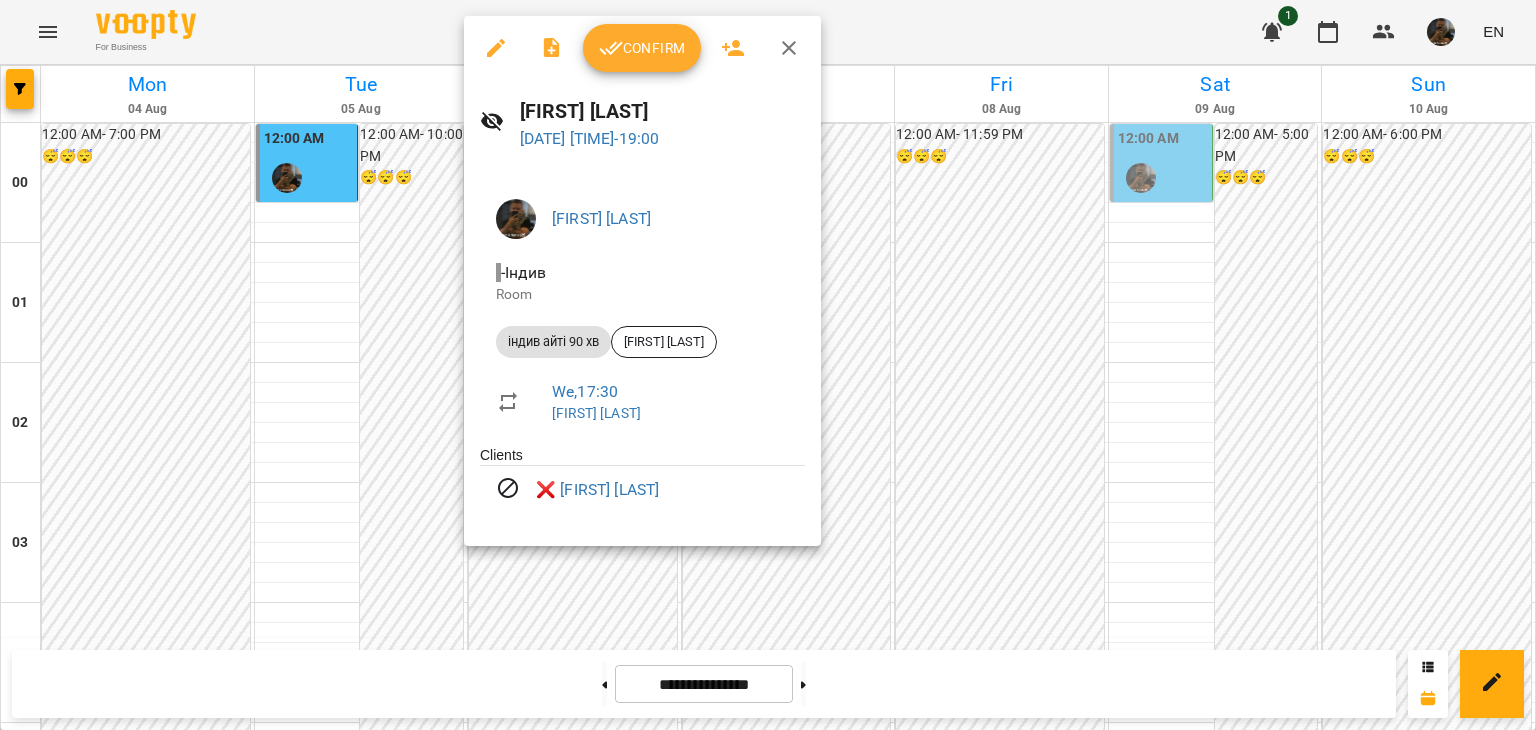 click at bounding box center [768, 365] 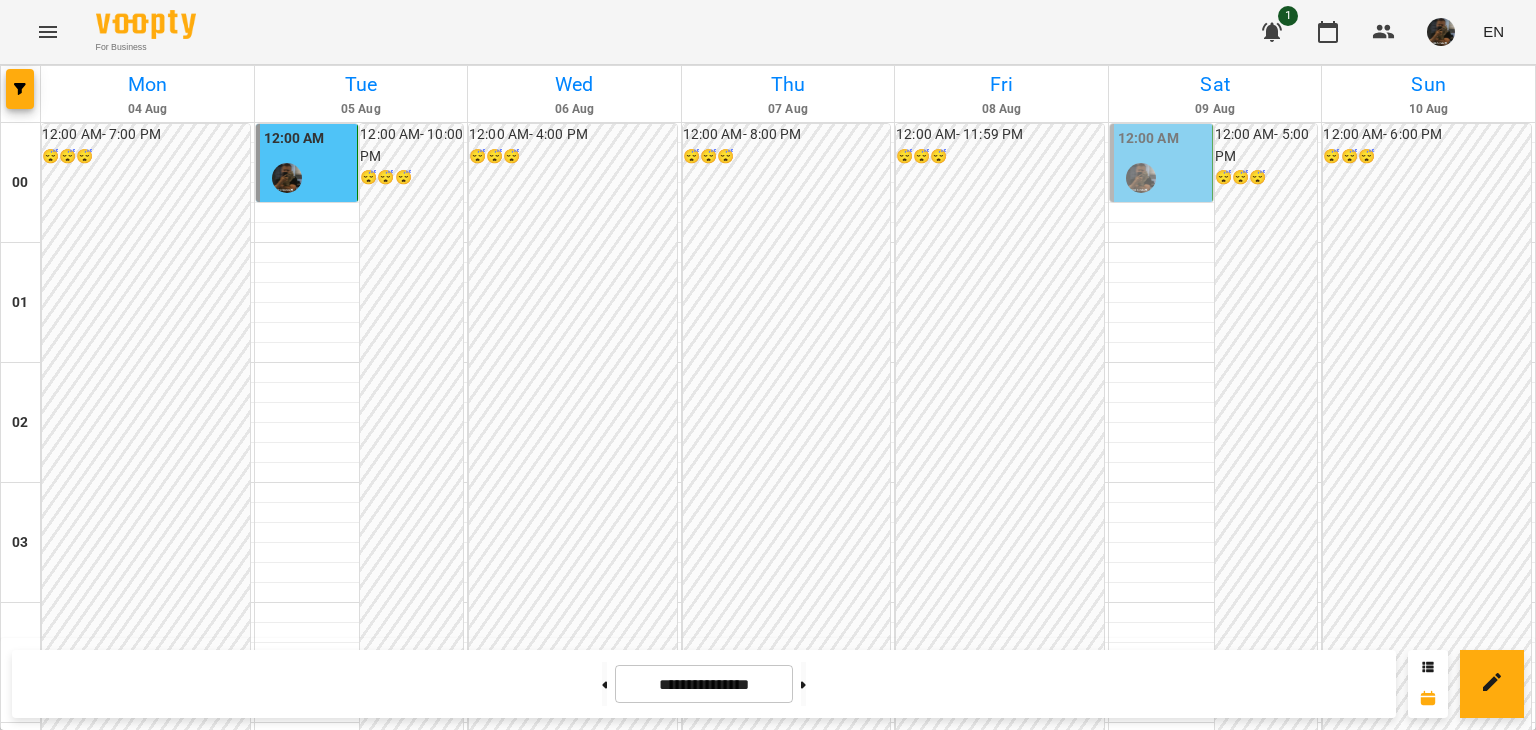 scroll, scrollTop: 0, scrollLeft: 0, axis: both 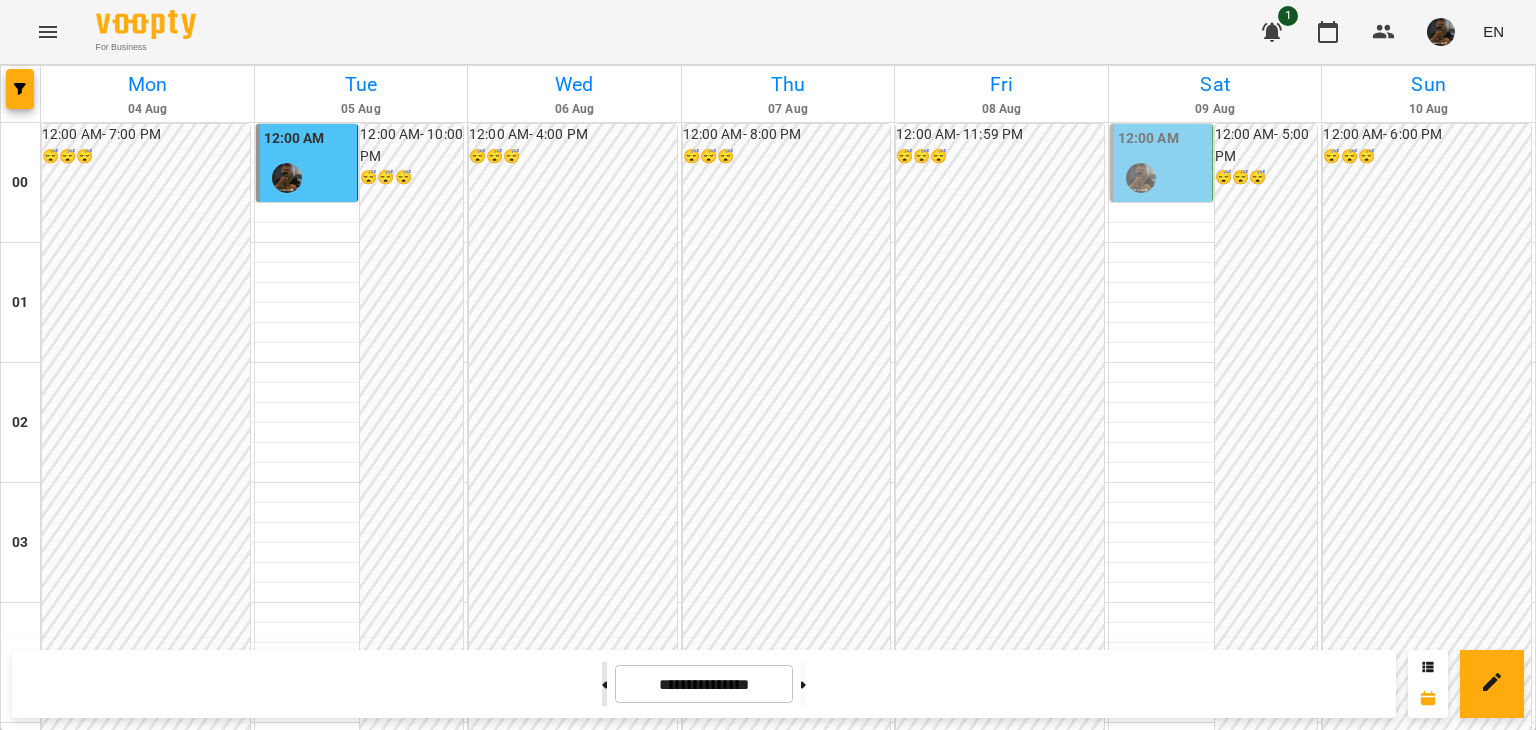 click at bounding box center [604, 684] 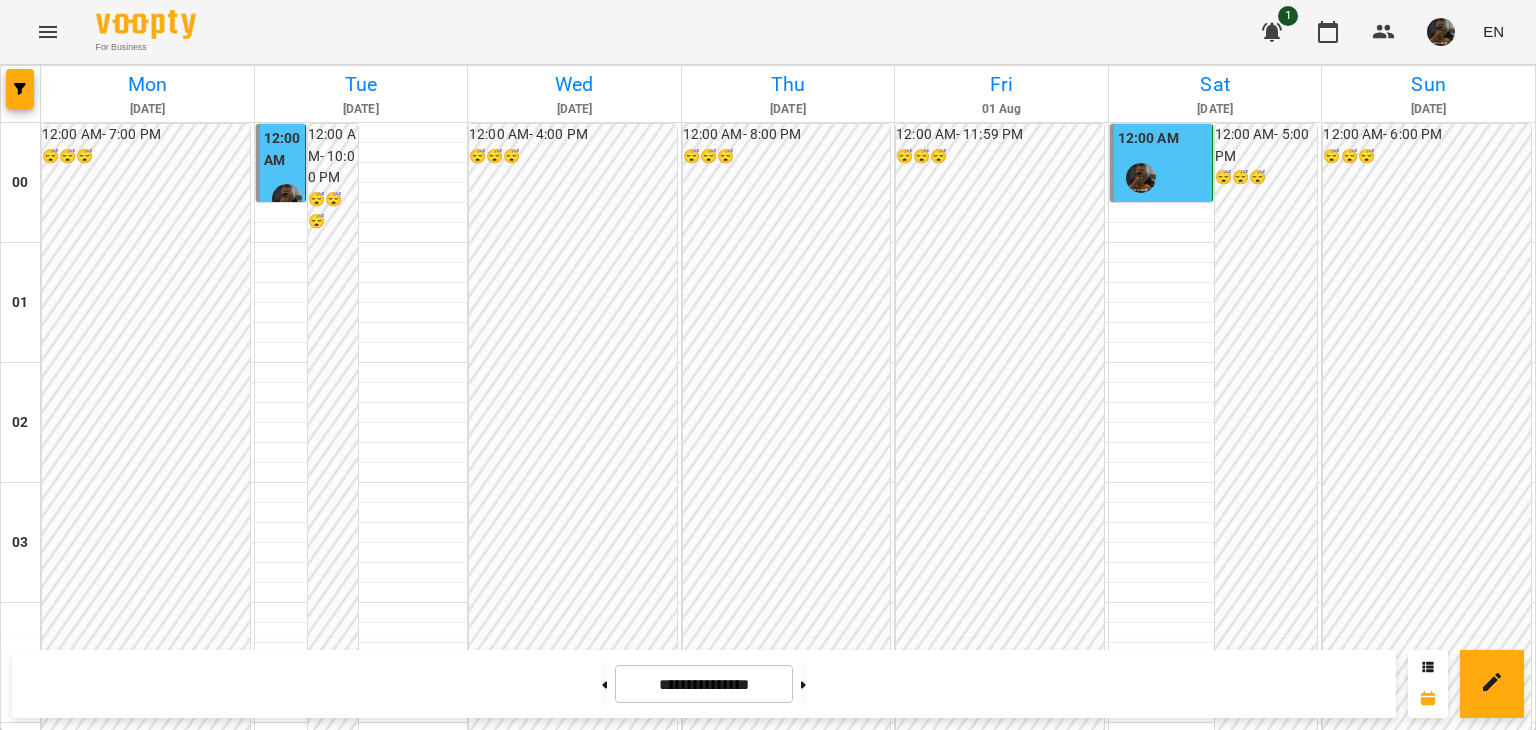 scroll, scrollTop: 2263, scrollLeft: 0, axis: vertical 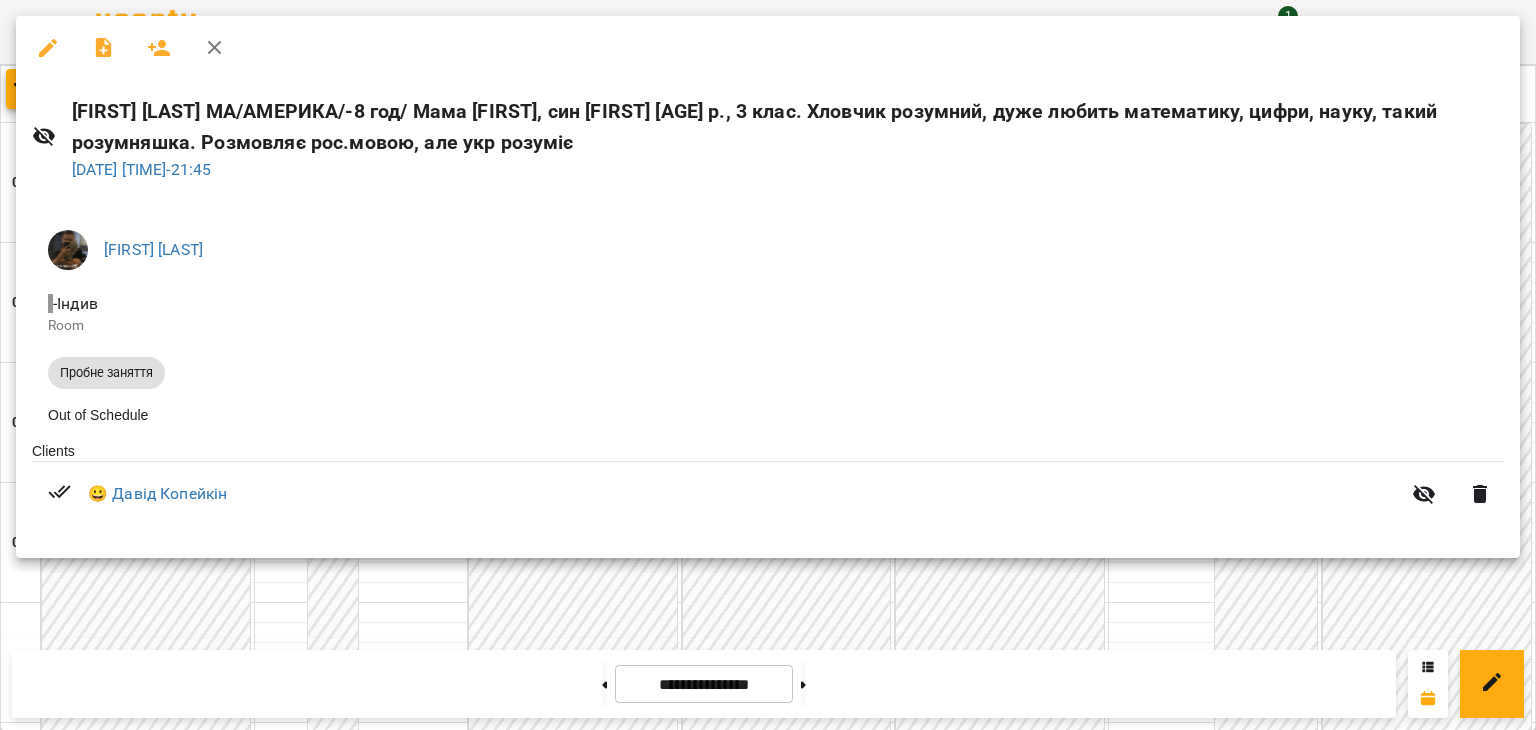 click at bounding box center [768, 365] 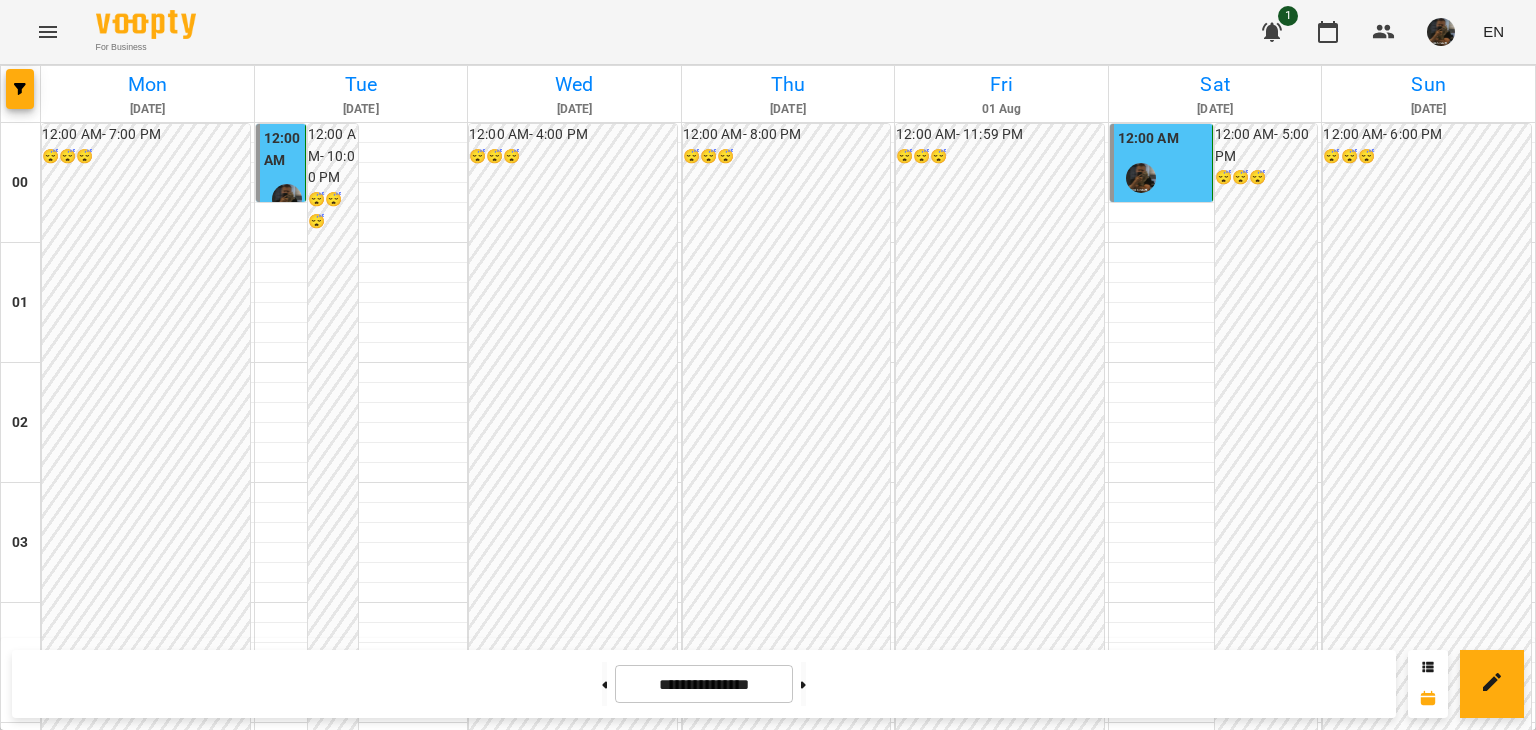 scroll, scrollTop: 1763, scrollLeft: 0, axis: vertical 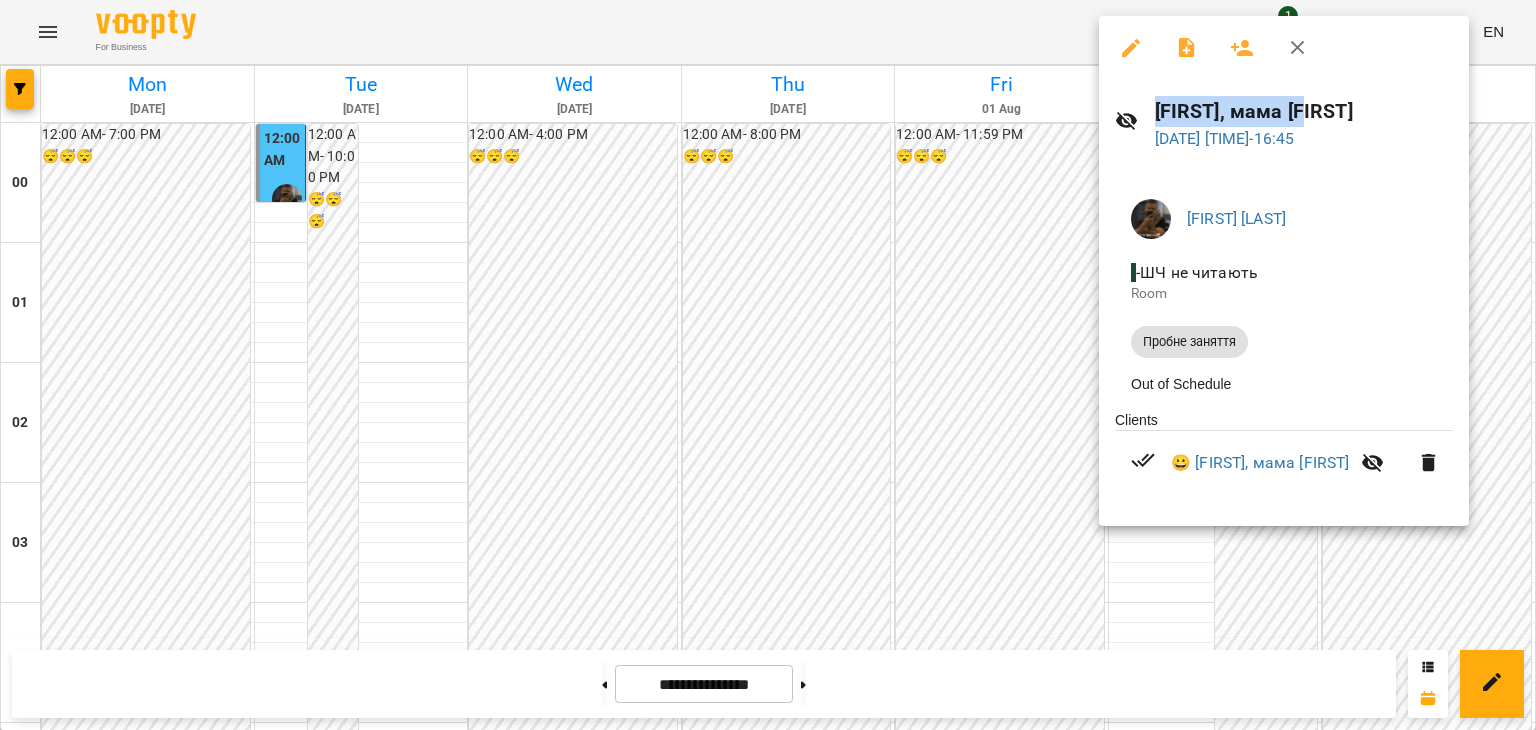 drag, startPoint x: 1316, startPoint y: 110, endPoint x: 1144, endPoint y: 92, distance: 172.9393 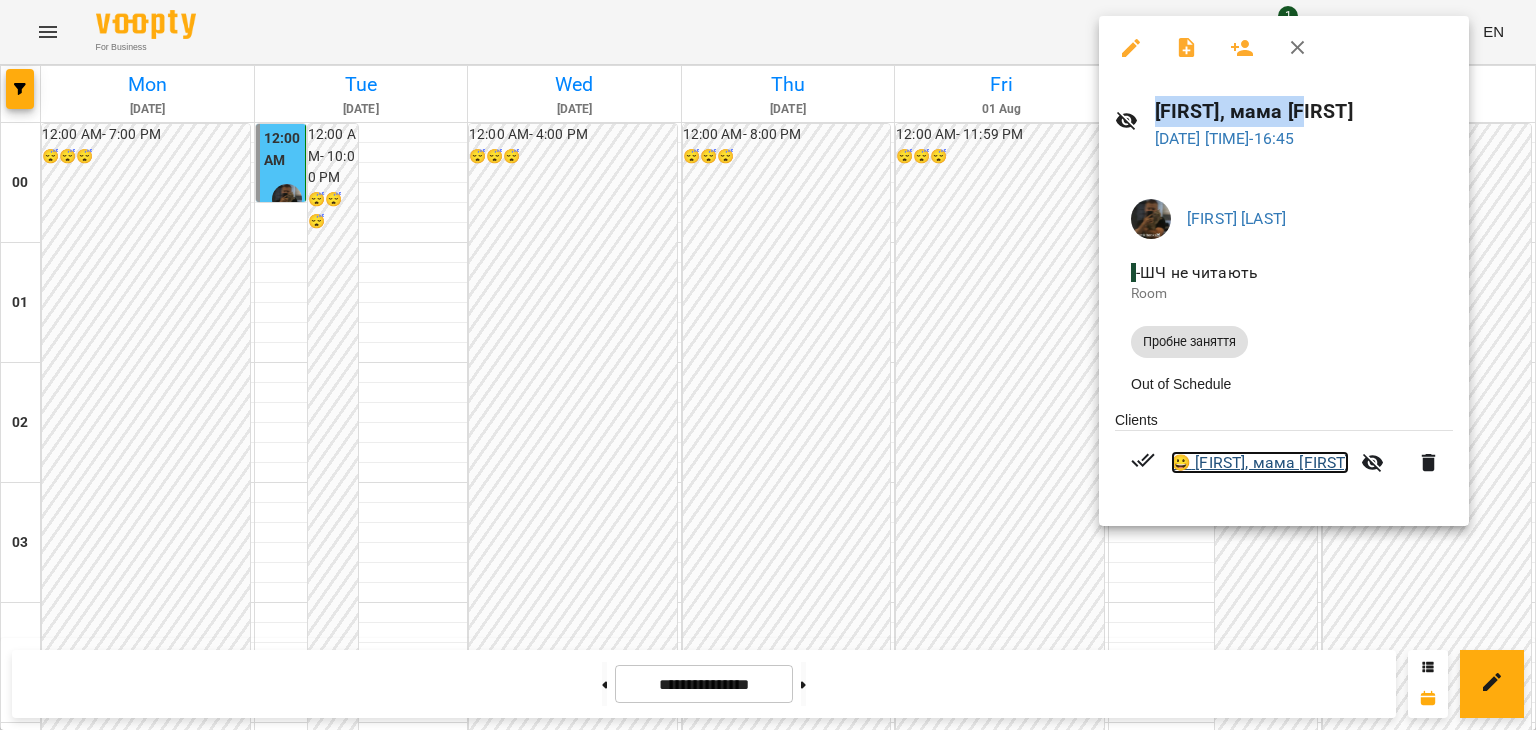 click on "😀   [FIRST], мама [FIRST]" at bounding box center (1260, 463) 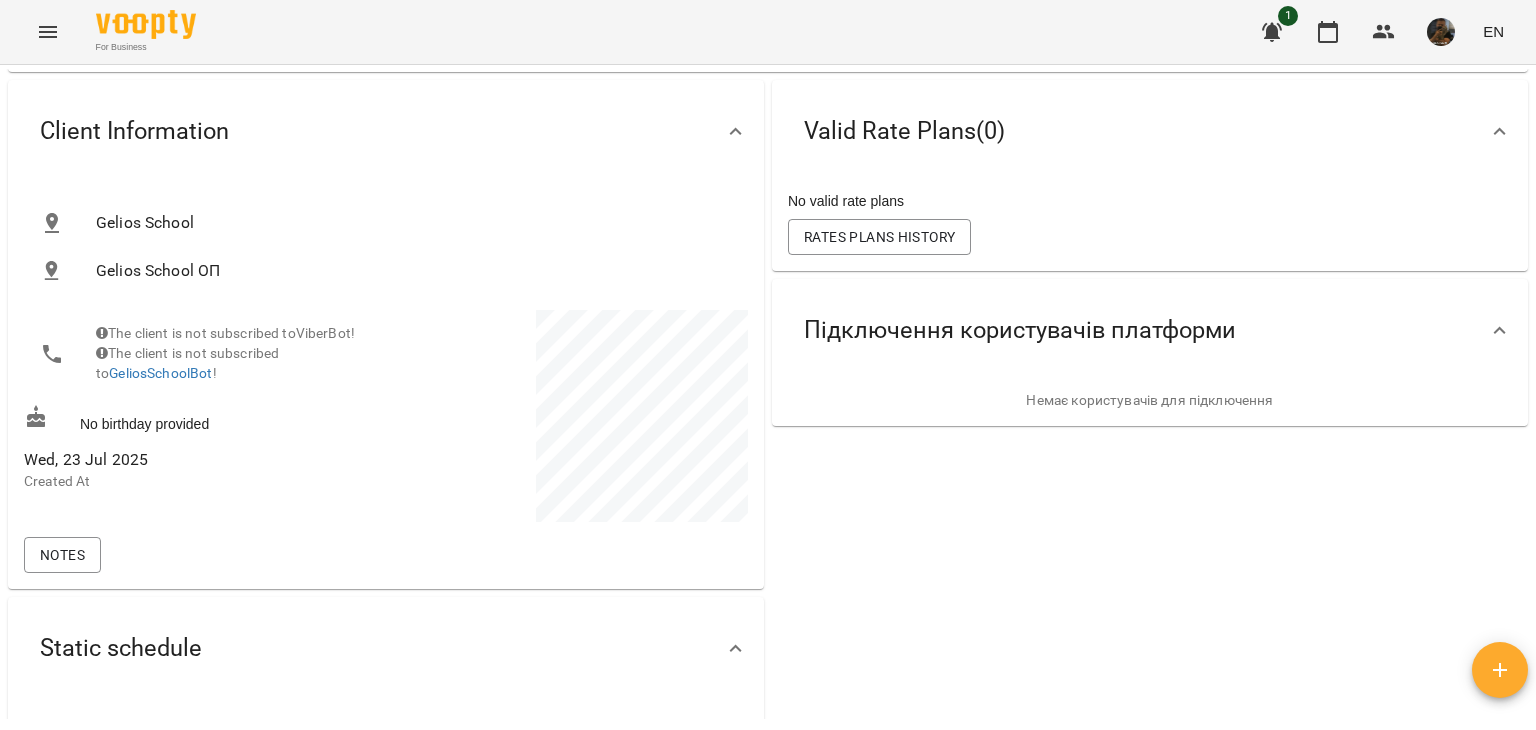 scroll, scrollTop: 100, scrollLeft: 0, axis: vertical 